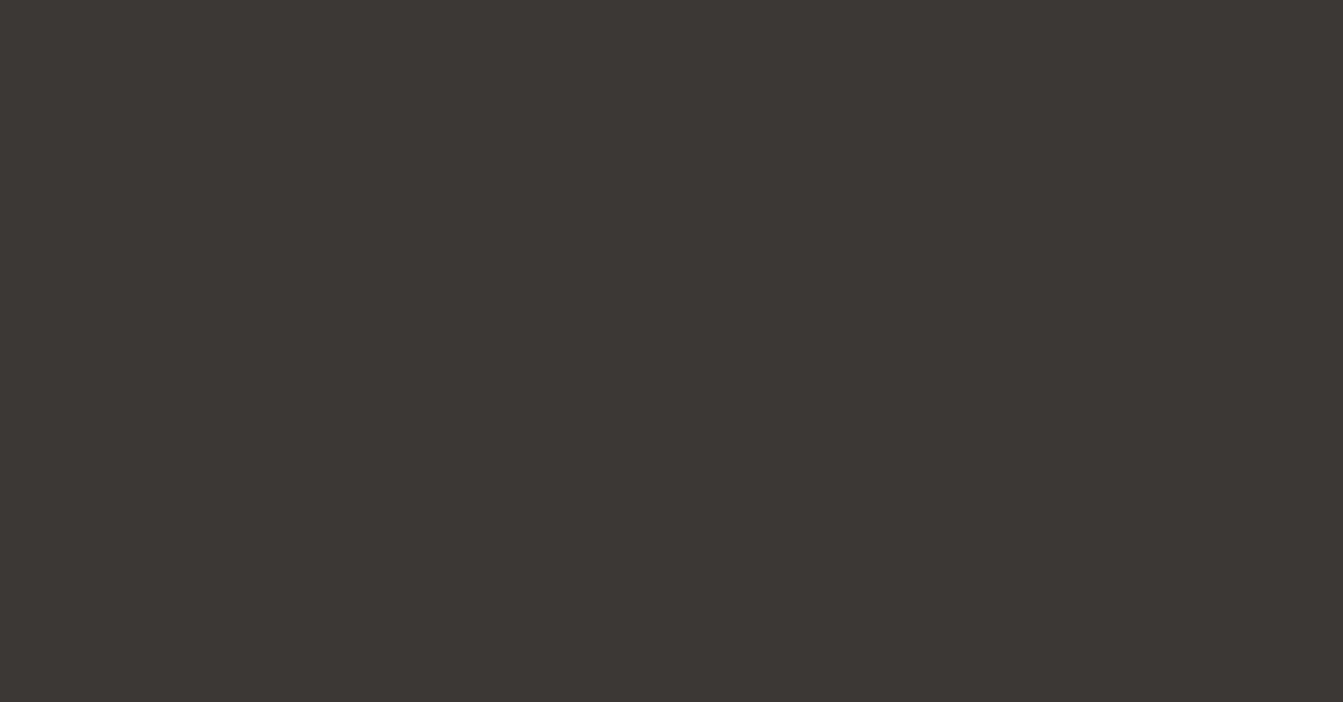 scroll, scrollTop: 0, scrollLeft: 0, axis: both 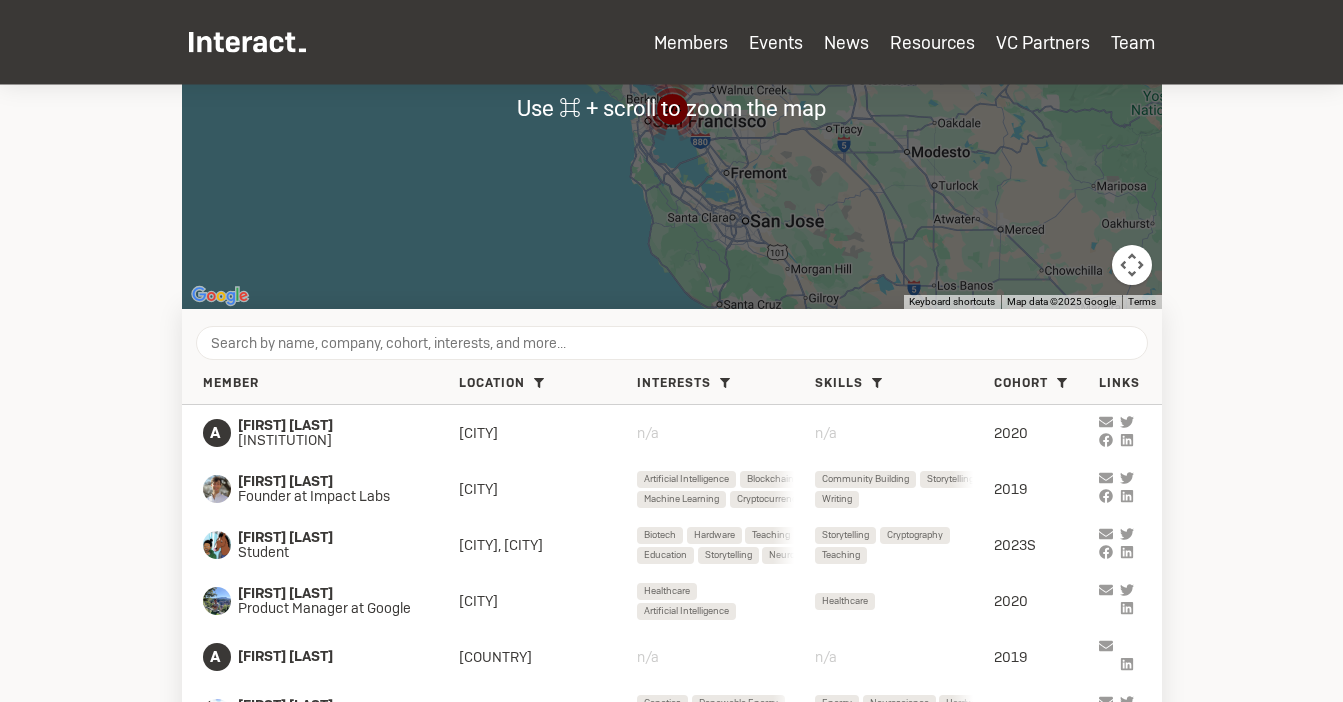 click on "Member Location [CITY] Area  ( 362 ) [CITY]  ( 220 ) [CITY]  ( 65 ) [CITY]  ( 44 ) [CITY]  ( 38 ) [CITY]  ( 33 ) [CITY] Area  ( 28 ) [CITY]  ( 14 ) [CITY]  ( 12 ) [CITY]  ( 11 ) [CITY]  ( 9 ) [COUNTRY]  ( 8 ) [CITY]  ( 8 ) [CITY]  ( 7 ) [CITY]  ( 7 ) [CITY]  ( 7 ) [CITY]  ( 6 ) [CITY]  ( 5 ) [CITY]  ( 5 ) [CITY]  ( 4 ) [CITY]  ( 4 ) [CITY]  ( 4 ) [CITY]  ( 3 ) [CITY]  ( 3 ) [COUNTRY]  ( 3 ) [CITY]  ( 3 ) [CITY]  ( 2 ) [COUNTRY]  ( 2 ) [COUNTRY]  ( 2 ) [CITY]  ( 2 ) [CITY]  ( 2 ) [COUNTRY]  ( 2 ) [CITY]  ( 2 ) [CITY]  ( 2 ) [CITY]  ( 2 ) [CITY]  ( 1 ) [CITY]  ( 1 ) [CITY]  ( 1 ) [CITY]  ( 1 ) [CITY]  ( 1 ) [CITY]  ( 1 ) [CITY]  ( 1 ) [CITY]  ( 1 ) [CITY]  ( 1 ) [CITY]  ( 1 ) [CITY]  ( 1 ) [CITY]  ( 1 ) [CITY]  ( 1 ) [CITY]  ( 1 ) [CITY]  ( 1 ) [CITY]  ( 1 ) [CITY]  ( 1 ) Clear Interests Account Management  ( 11 ) Acting & Theater Performance  ( 20 ) Activism  ( 79 ) Agriculture  ( 48 ) AR  ( 45 ) Architecture  ( 79)" at bounding box center (672, 384) 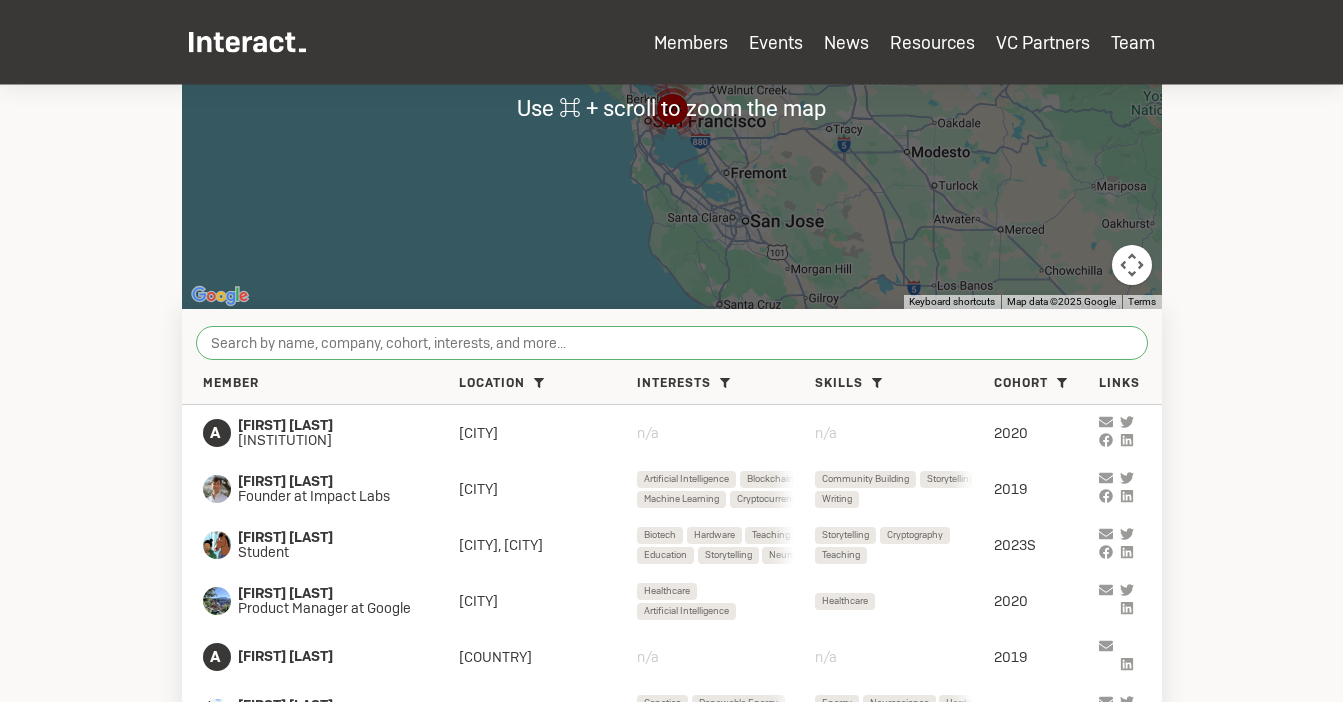 click at bounding box center [672, 343] 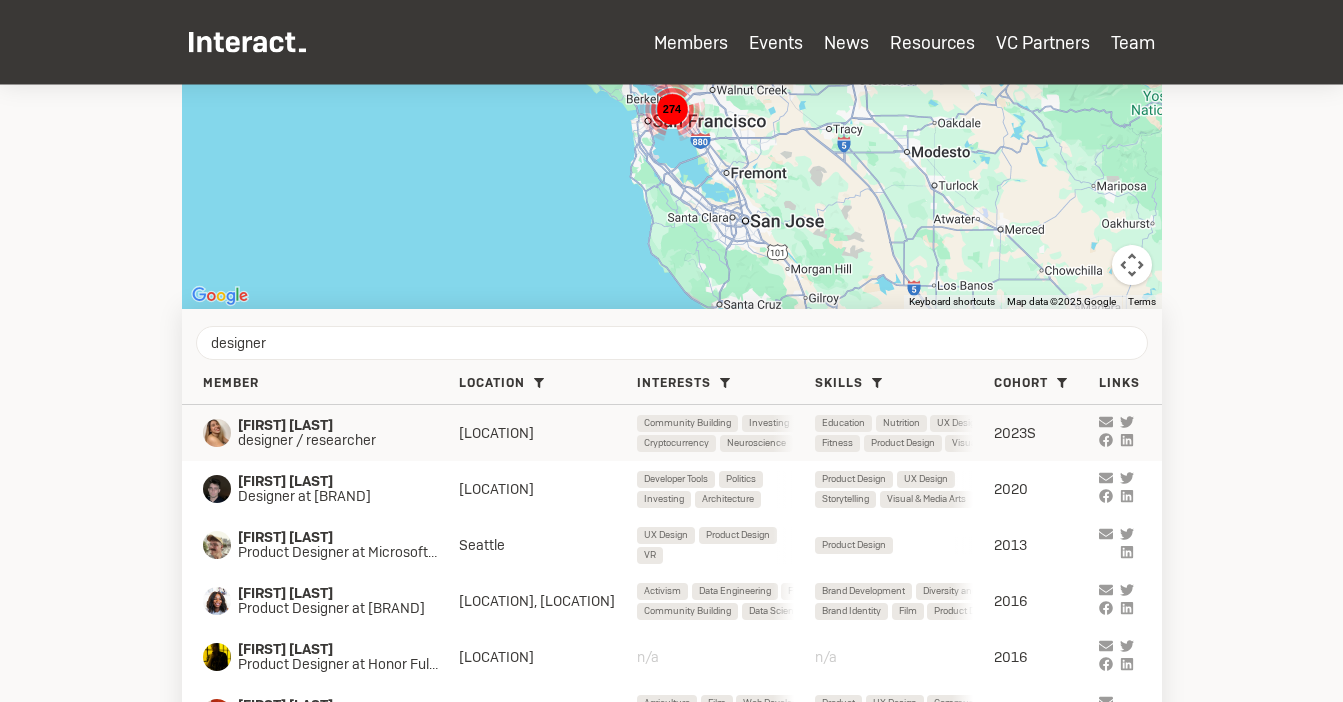 click on "designer / researcher" at bounding box center [331, 441] 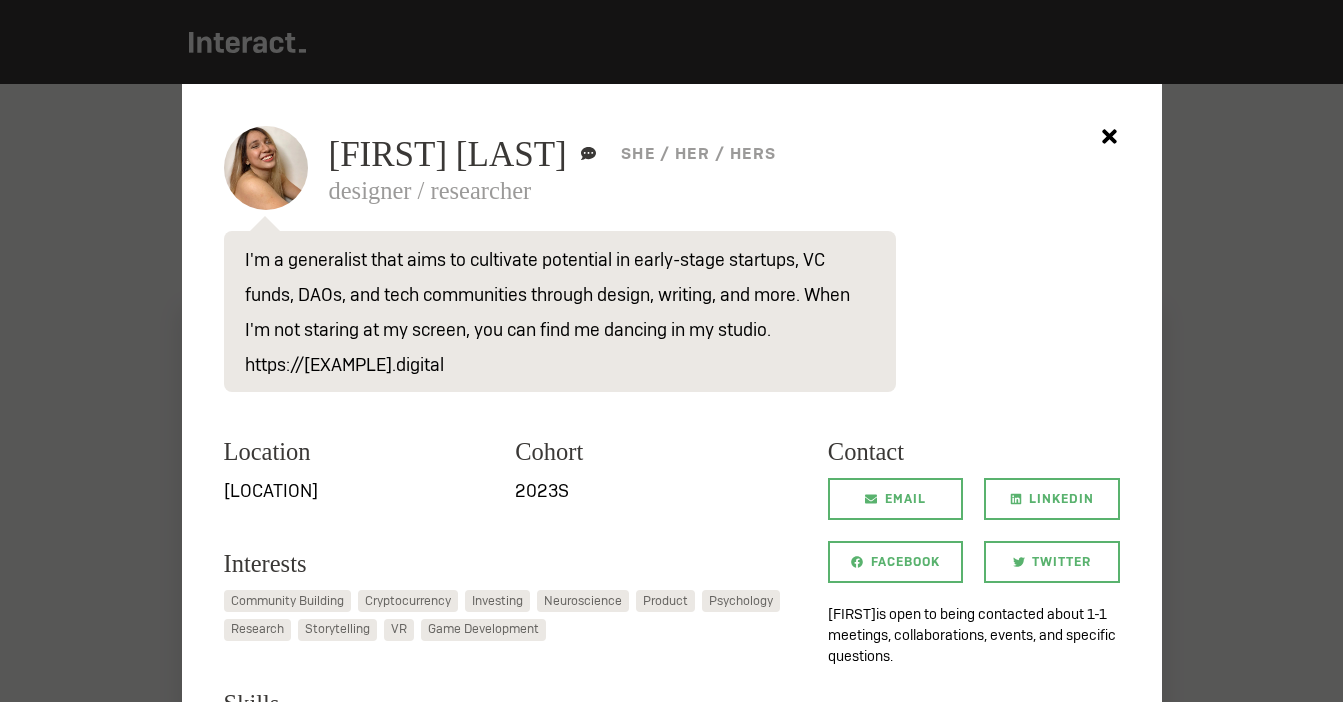 scroll, scrollTop: 0, scrollLeft: 0, axis: both 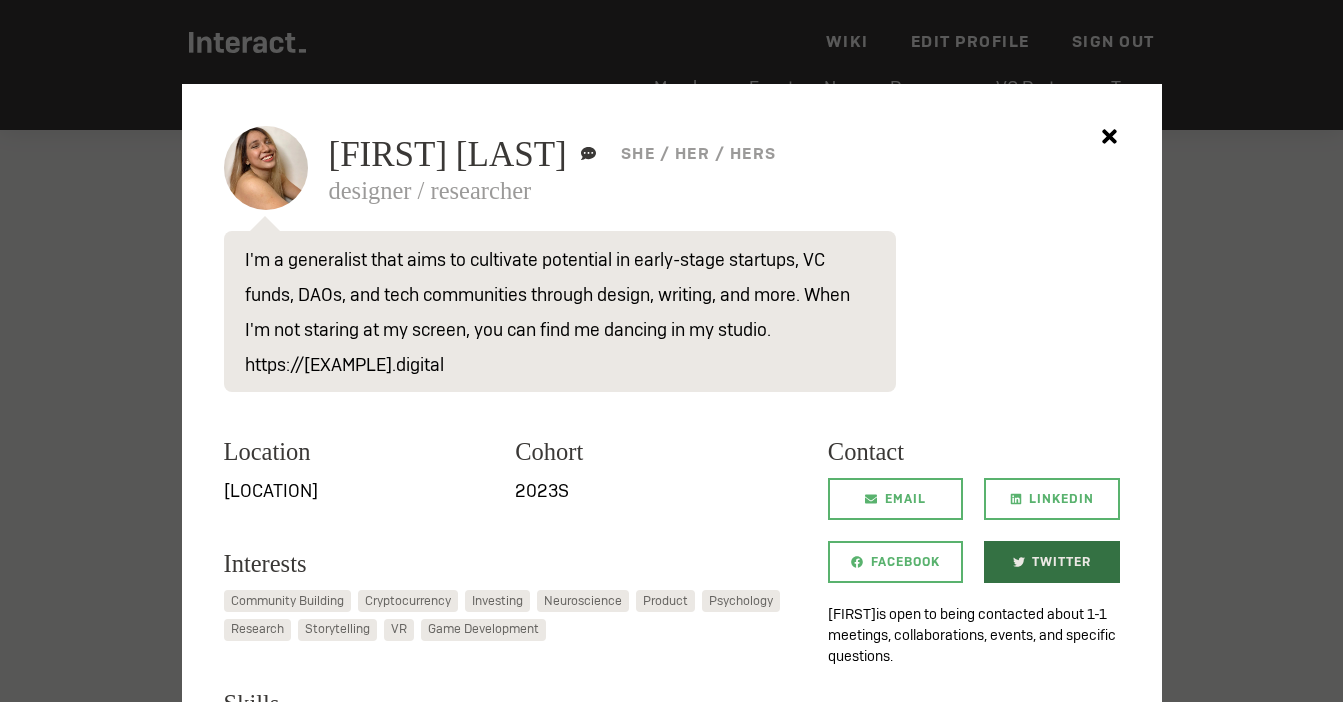 click on "Twitter" at bounding box center [1061, 562] 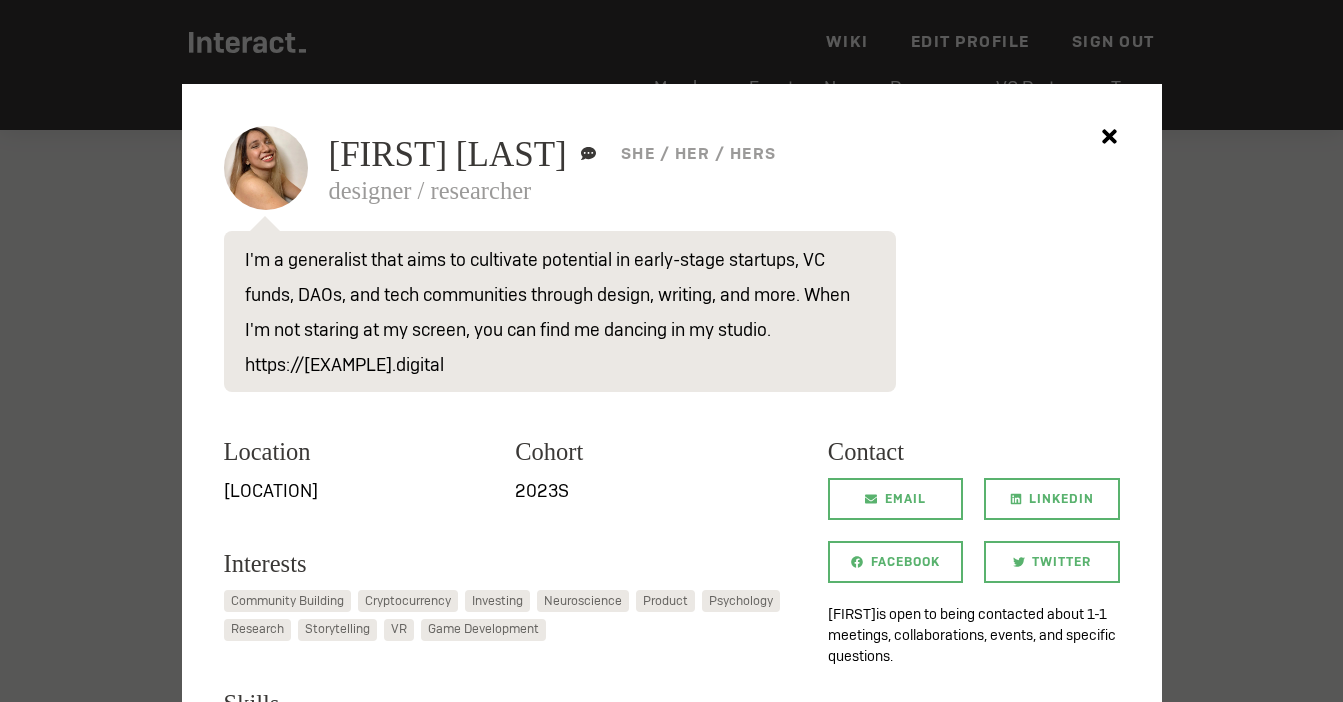click at bounding box center [671, 351] 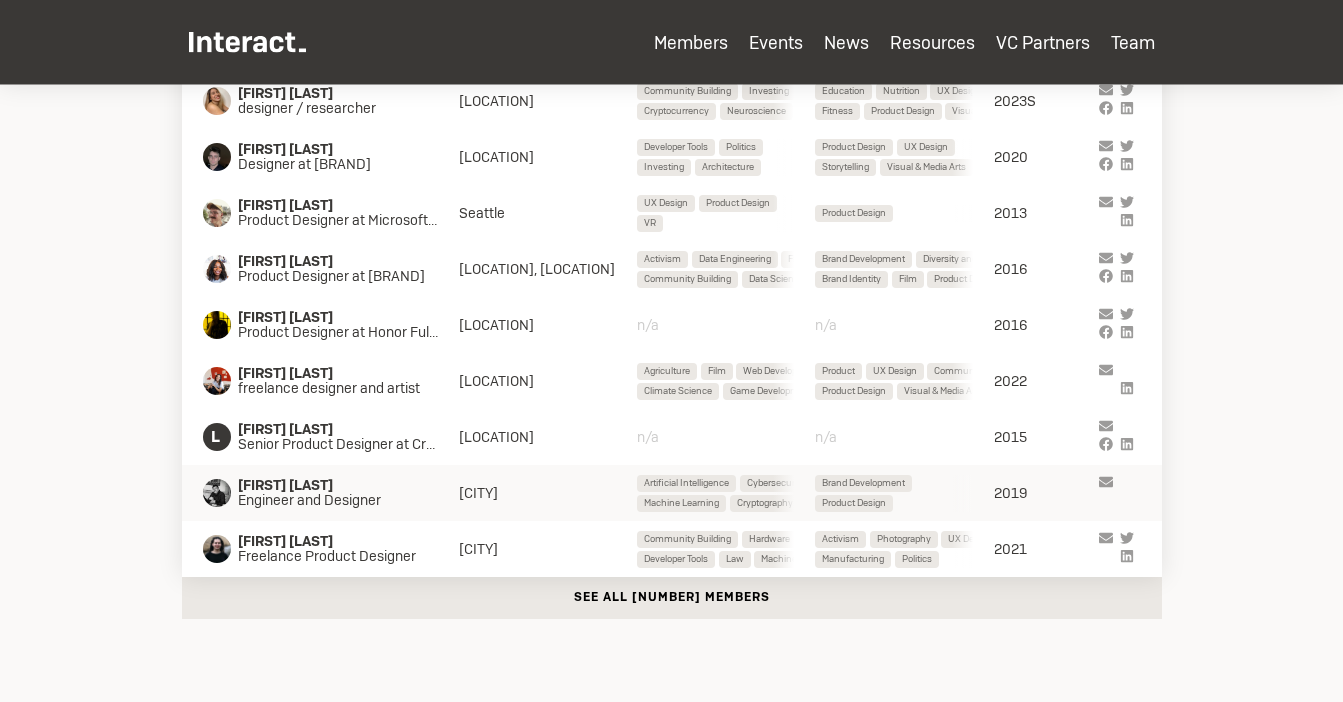 scroll, scrollTop: 934, scrollLeft: 0, axis: vertical 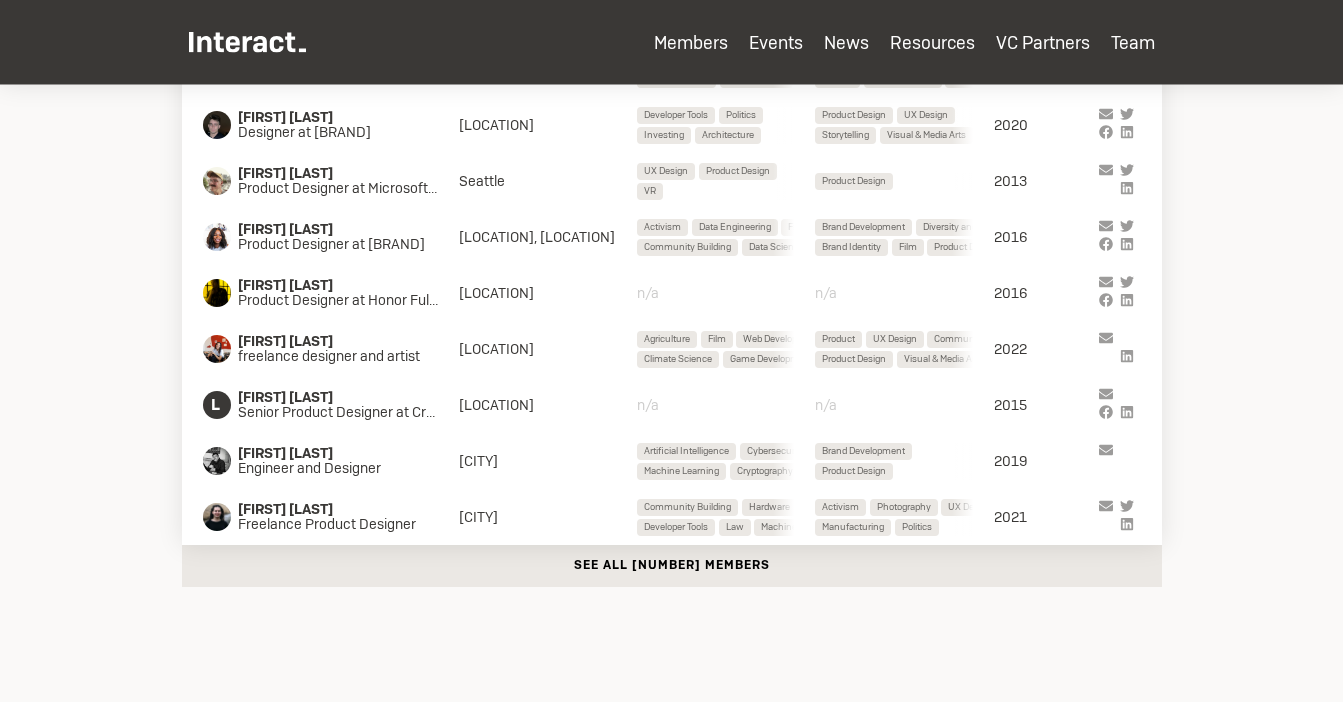 click on "See all [NUMBER] members" at bounding box center (672, 566) 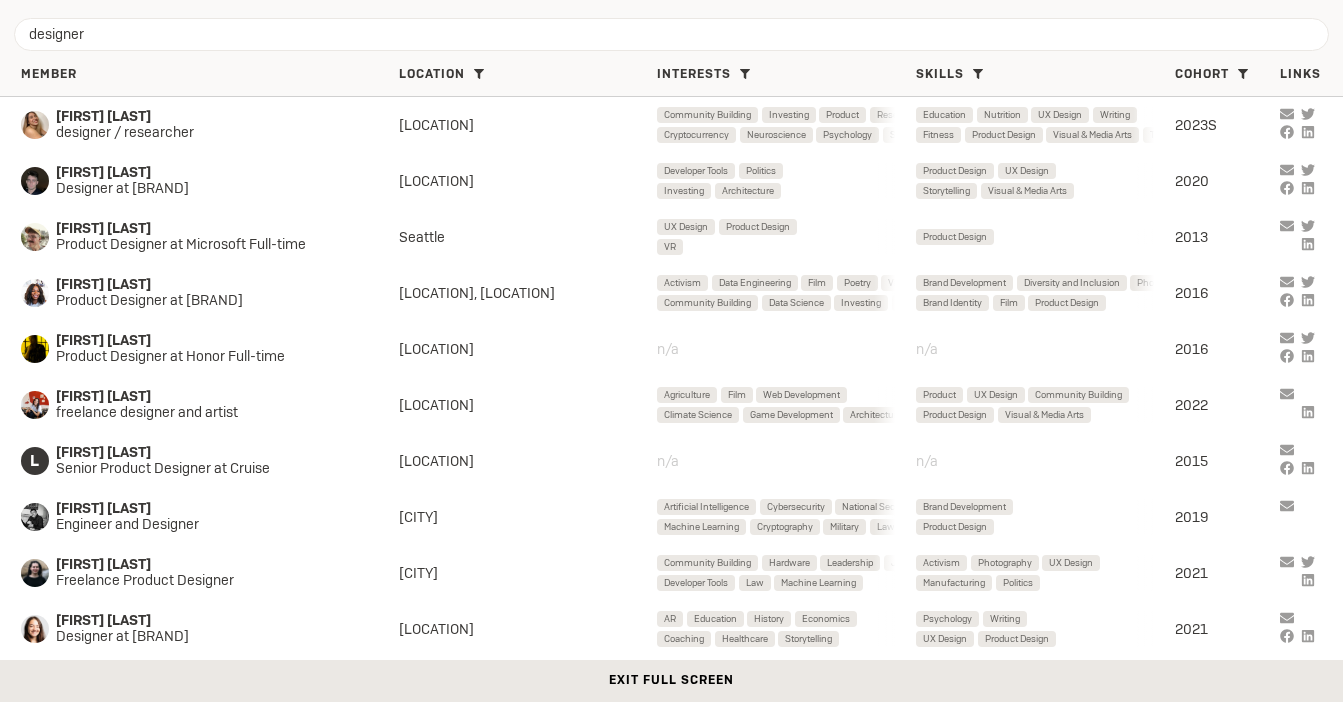 click on "Member Location SF Bay Area  ( [NUMBER] ) New York City  ( [NUMBER] ) Boston  ( [NUMBER] ) Los Angeles  ( [NUMBER] ) Toronto  ( [NUMBER] ) London  ( [NUMBER] ) DC Area  ( [NUMBER] ) Mexico  ( [NUMBER] ) Seattle  ( [NUMBER] ) Austin  ( [NUMBER] ) Miami  ( [NUMBER] ) Chicago  ( [NUMBER] ) Colombia  ( [NUMBER] ) New Haven  ( [NUMBER] ) Paris  ( [NUMBER] ) Taipei  ( [NUMBER] ) Atlanta  ( [NUMBER] ) Baltimore  ( [NUMBER] ) Berlin  ( [NUMBER] ) Cincinnati  ( [NUMBER] ) Dallas  ( [NUMBER] ) Denver  ( [NUMBER] ) Detroit  ( [NUMBER] ) Dublin  ( [NUMBER] ) Ghana  ( [NUMBER] ) Houston  ( [NUMBER] ) Japan  ( [NUMBER] ) Lagos  ( [NUMBER] ) Las Vegas  ( [NUMBER] ) Manila  ( [NUMBER] ) Montreal  ( [NUMBER] ) Mumbai  ( [NUMBER] ) Oslo  ( [NUMBER] ) Oxford  ( [NUMBER] ) Salt Lake City  ( [NUMBER] ) Shanghai  ( [NUMBER] ) Switzerland  ( [NUMBER] ) Clear Interests Account Management  ( [NUMBER] ) Acting & Theater Performance  ( [NUMBER] ) Activism  ( [NUMBER] ) Agriculture  ( [NUMBER] ) AR  ( [NUMBER] ) Architecture  ( [NUMBER] ) Artificial Intelligence  ( [NUMBER] ) Astronomy  ( [NUMBER] ) Backend  ( [NUMBER] ) Biotech  ( [NUMBER] ) Blockchain  ( [NUMBER] ) Brand Development  ( [NUMBER] ) Brand Identity  ( [NUMBER] ) Business Development  ( [NUMBER] ) Civics  ( [NUMBER] ) Climate Science  ( [NUMBER] ) Coaching  ( [NUMBER] ) Community Building  ( [NUMBER] ) Cryptocurrency  ( [NUMBER] )  ( [NUMBER] )" at bounding box center [671, 76] 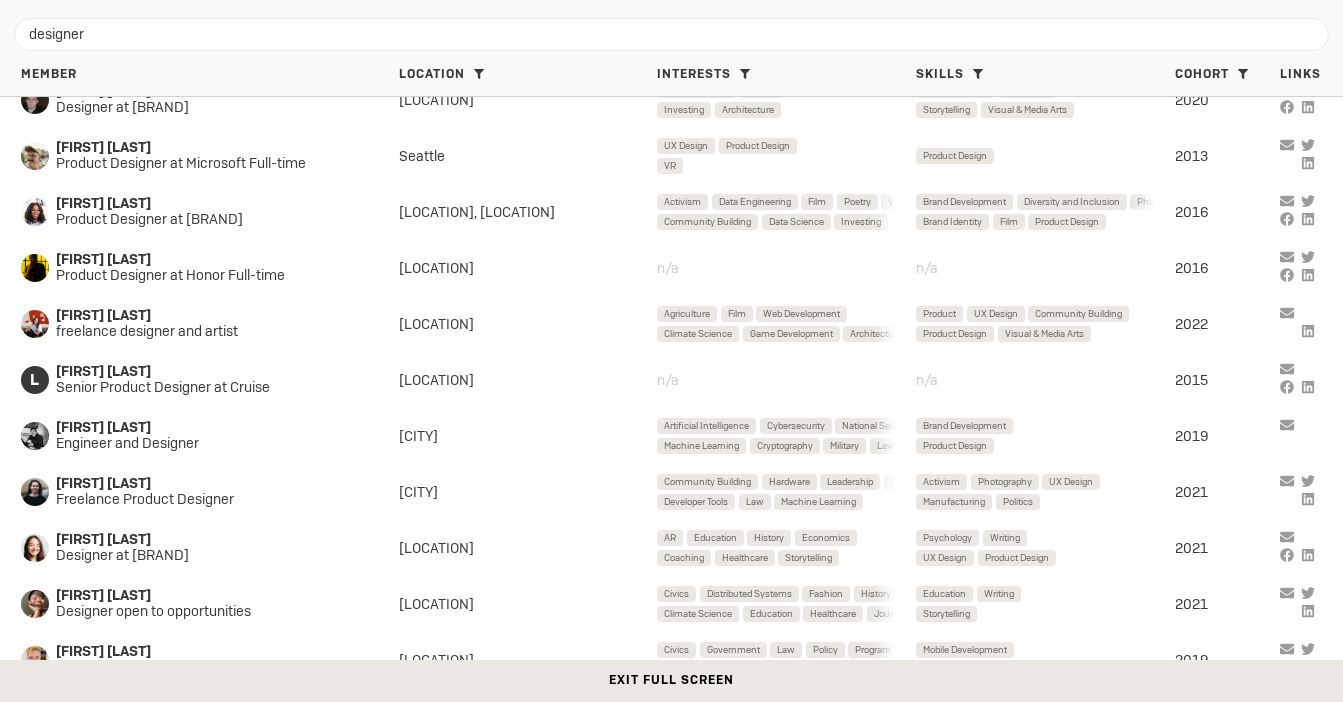 scroll, scrollTop: 0, scrollLeft: 0, axis: both 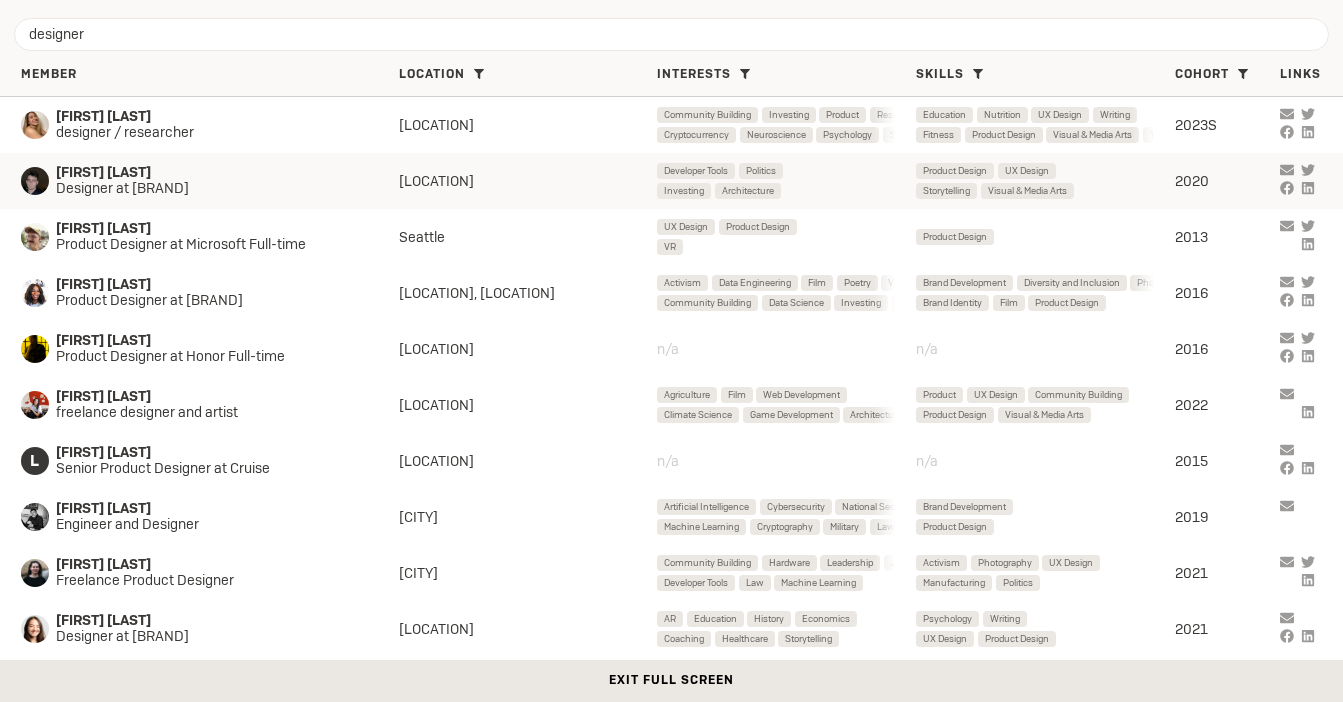 click on "Designer at [BRAND]" at bounding box center (210, 133) 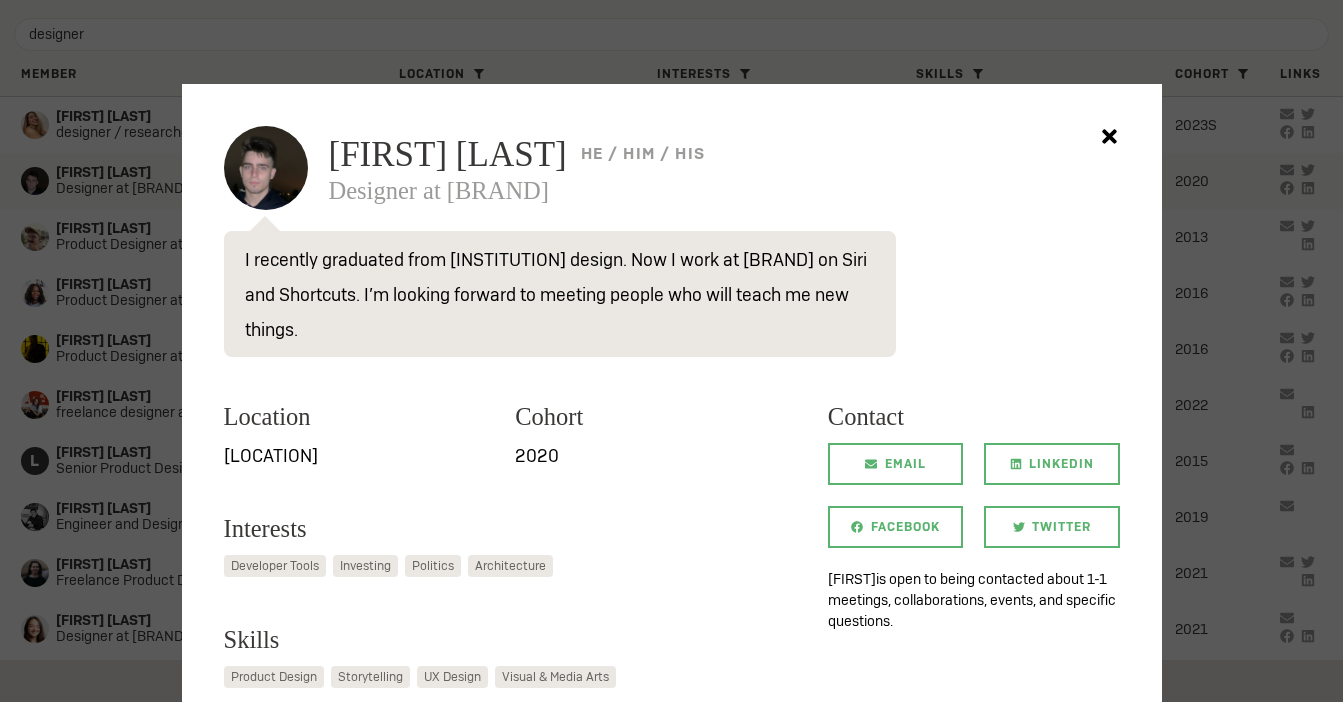 scroll, scrollTop: 0, scrollLeft: 0, axis: both 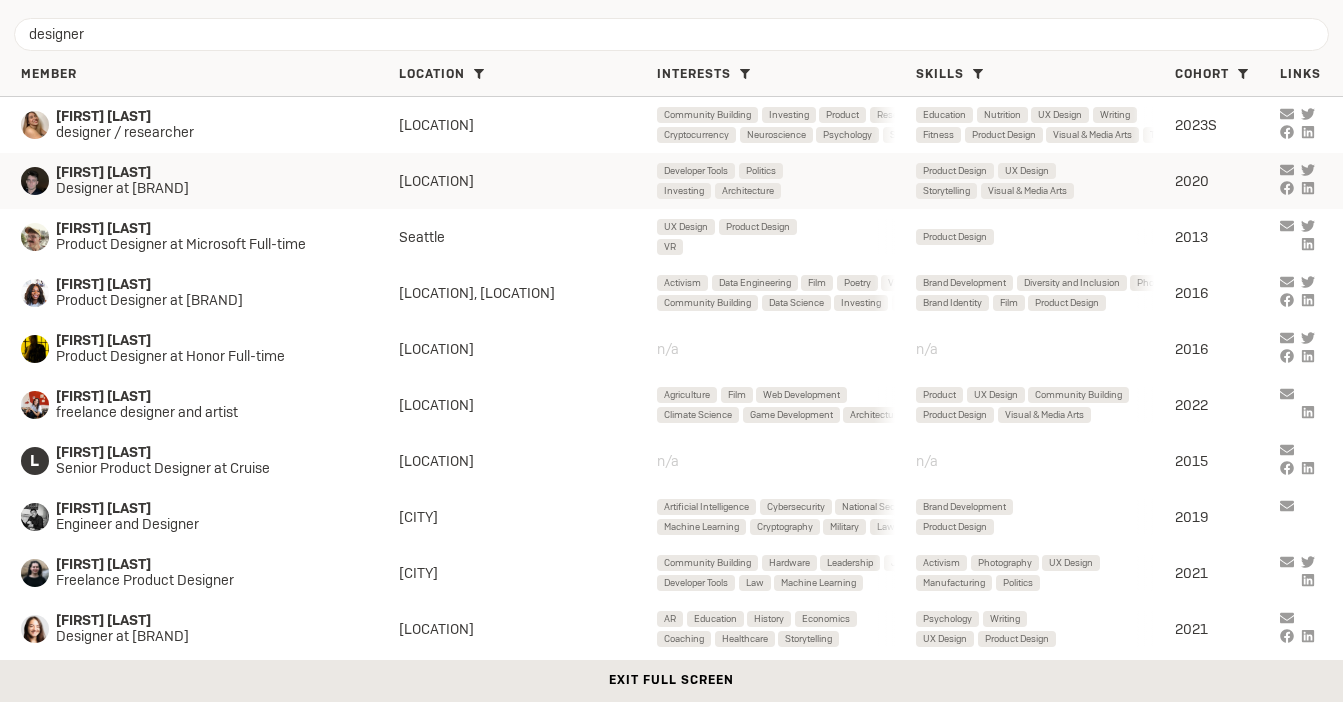 click on "Designer at [BRAND]" at bounding box center [210, 133] 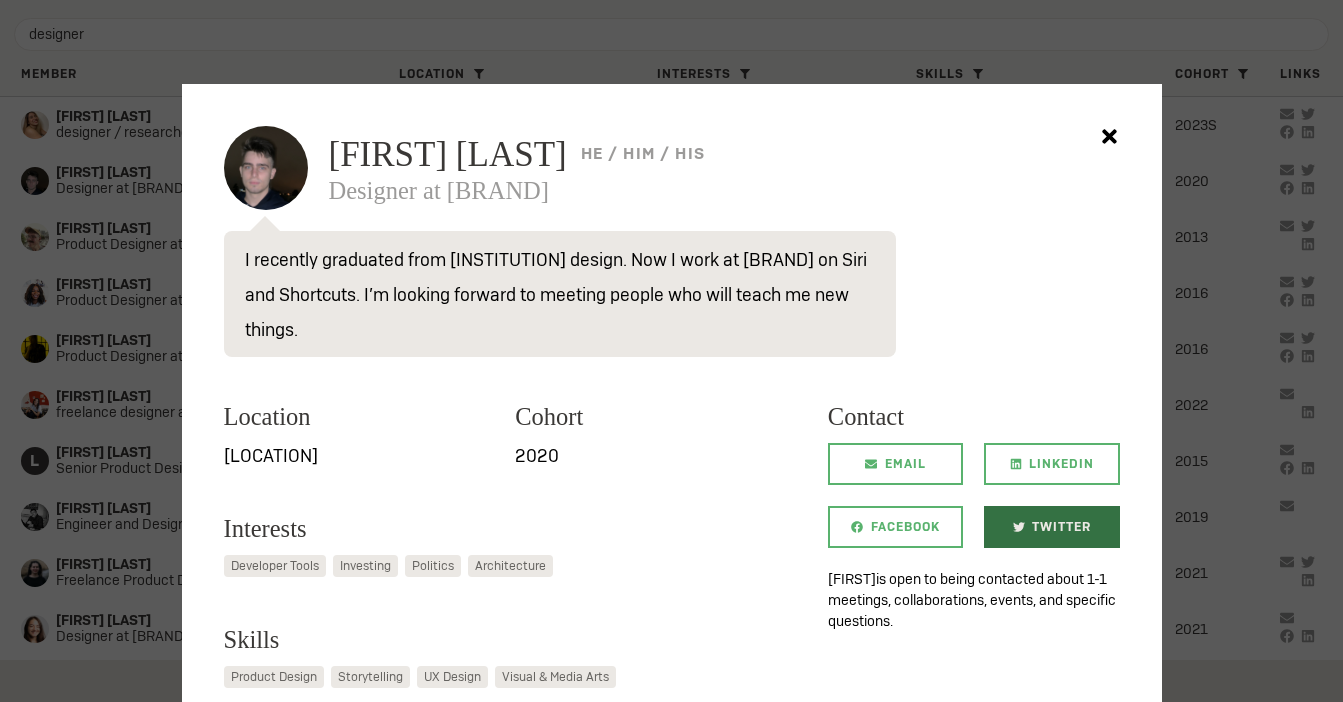click on "Twitter" at bounding box center [1061, 527] 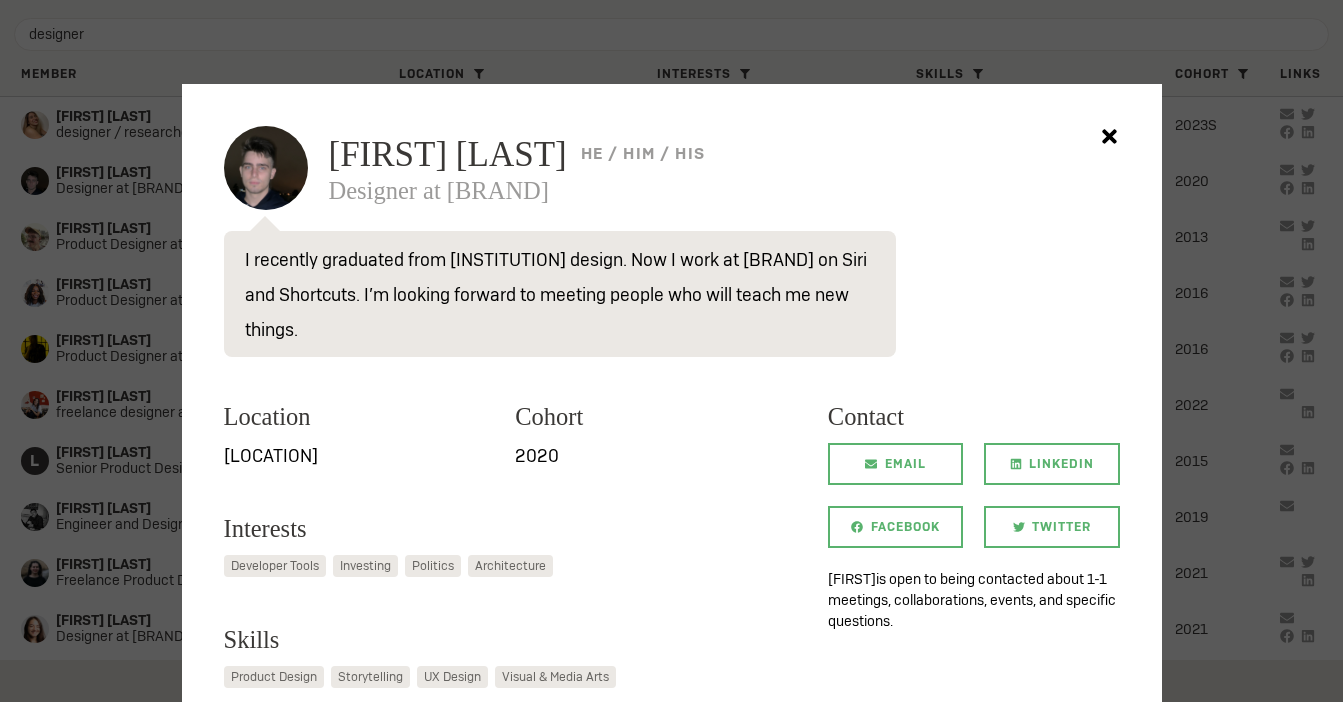 scroll, scrollTop: 39, scrollLeft: 0, axis: vertical 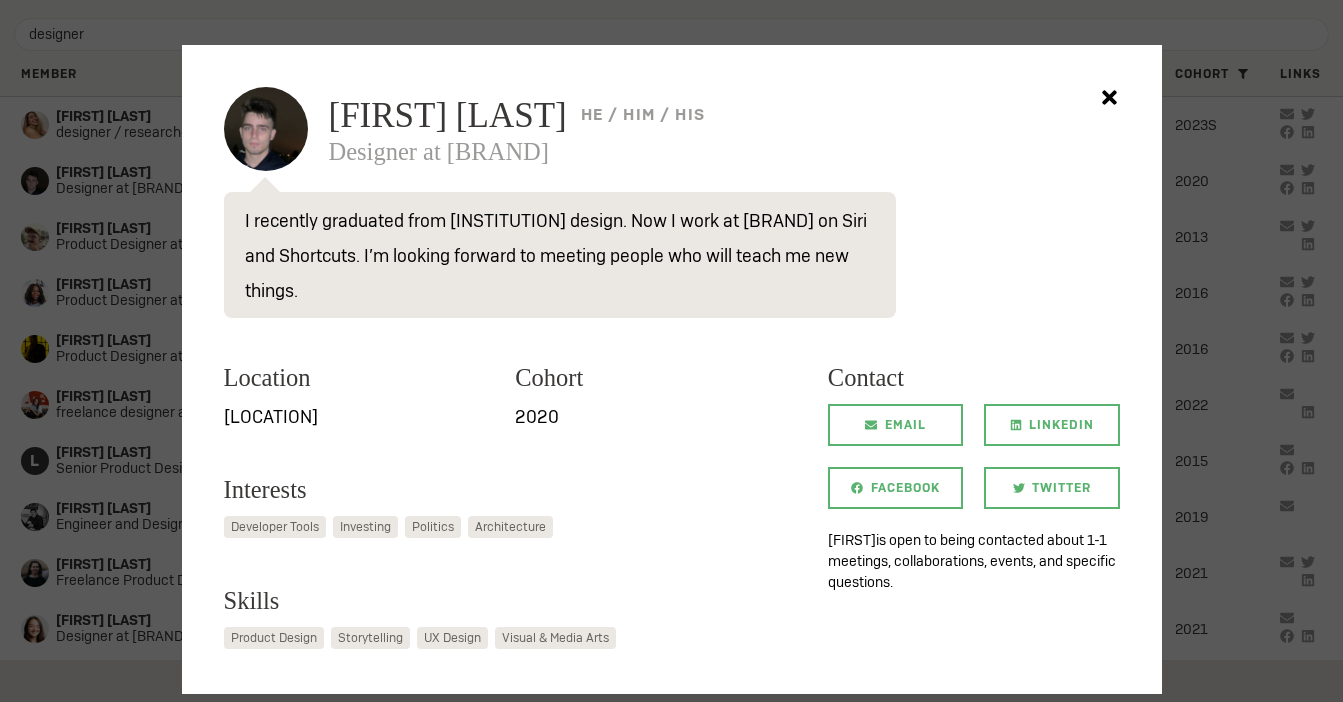 click at bounding box center (671, 351) 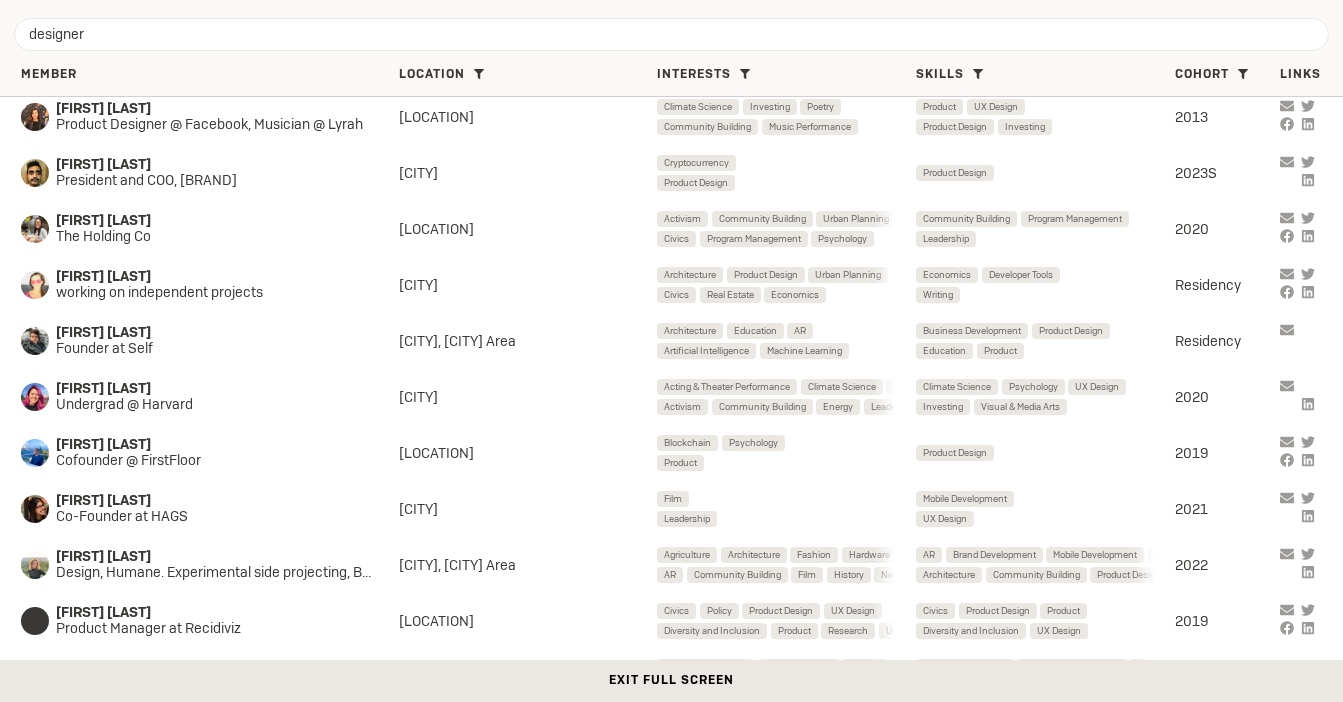 scroll, scrollTop: 848, scrollLeft: 0, axis: vertical 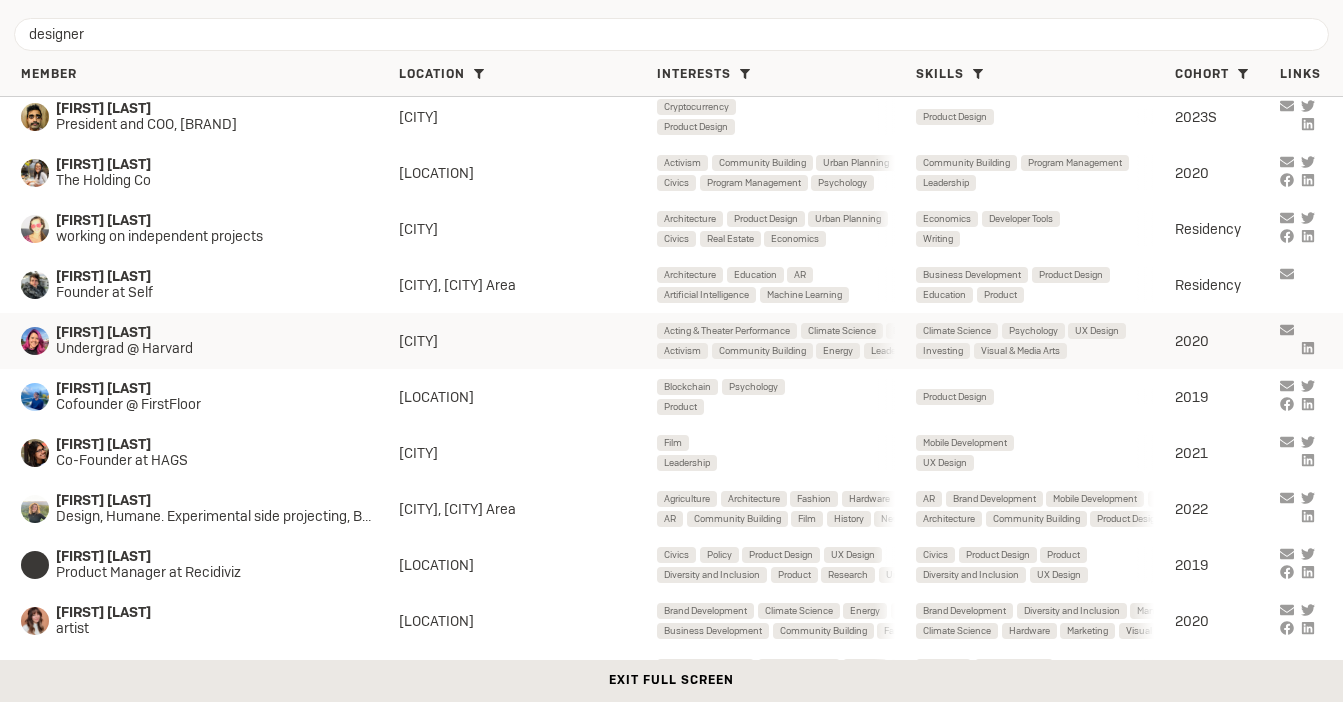 click on "[FIRST] [LAST] Undergrad @ Harvard Boston Acting & Theater Performance Climate Science Diversity and Inclusion Investing Music Performance Psychology Activism Community Building Energy Leadership Product Design Renewable Energy Climate Science Psychology UX Design Investing Visual & Media Arts [YEAR]" at bounding box center [671, 341] 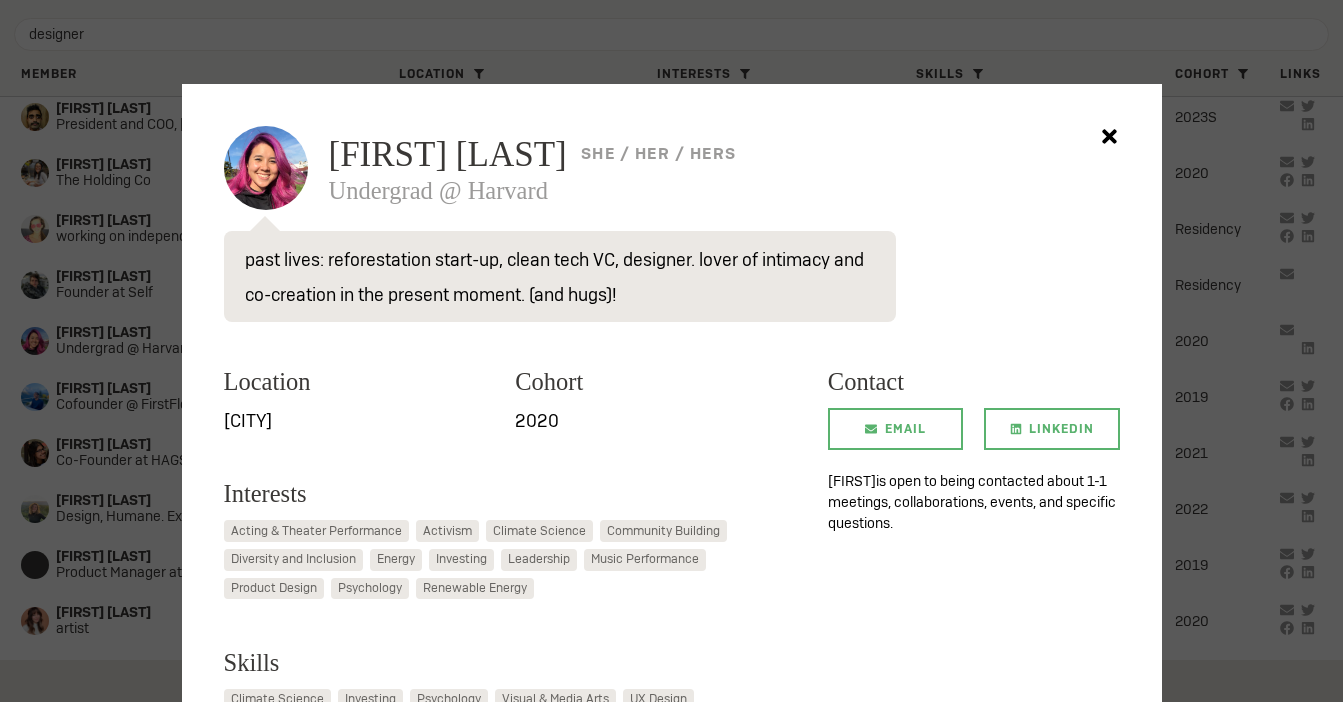 click at bounding box center [671, 351] 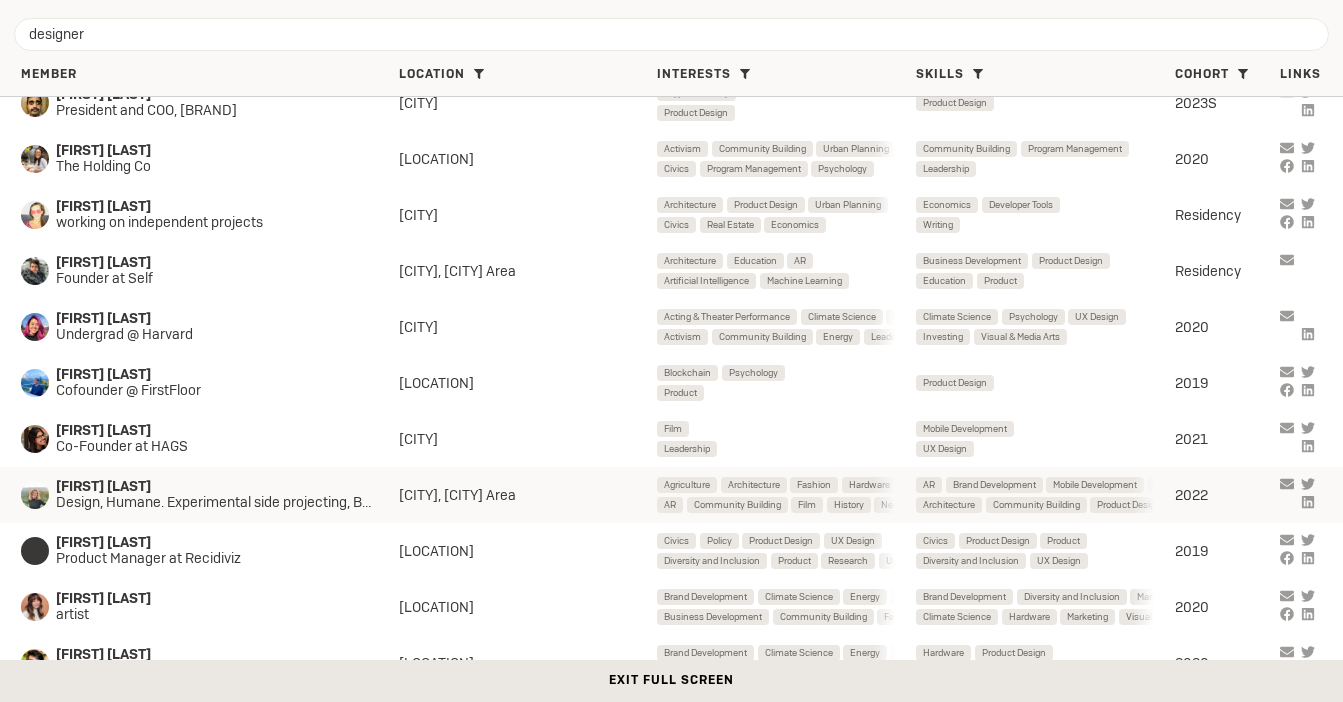 scroll, scrollTop: 863, scrollLeft: 0, axis: vertical 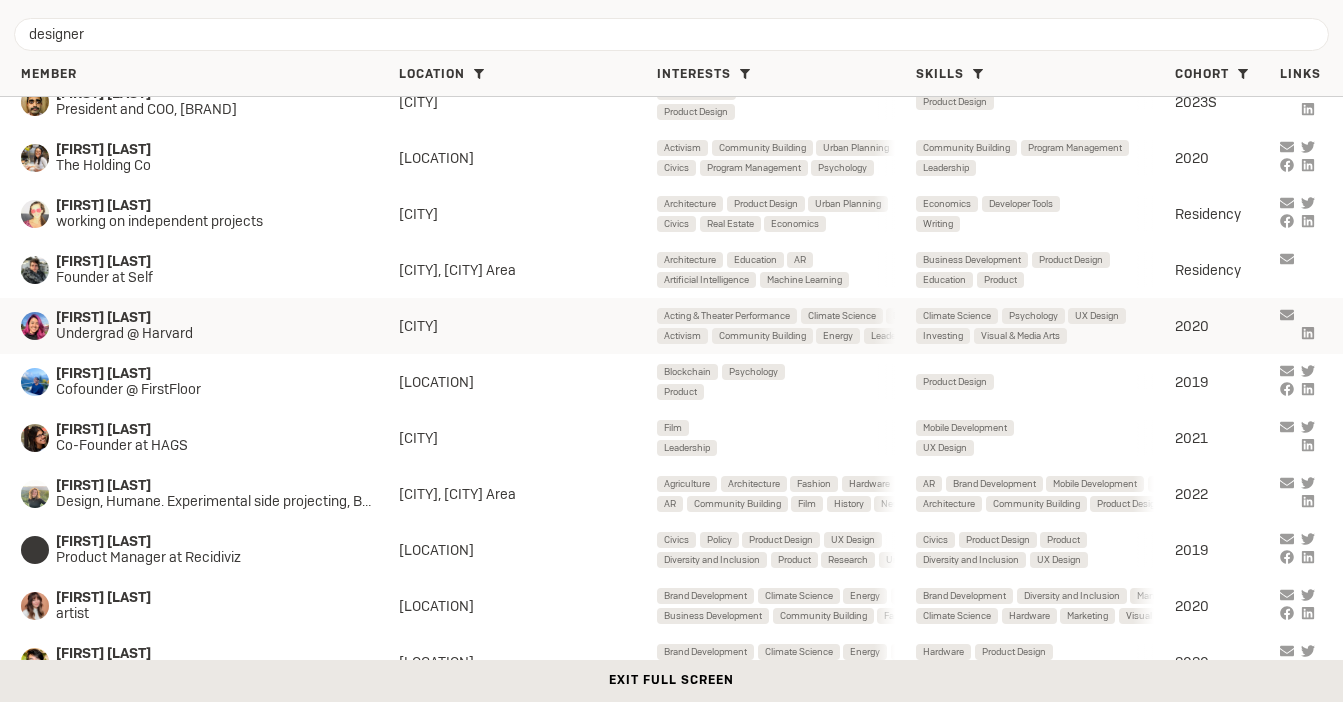 click on "[FIRST] [LAST] Undergrad @ Harvard Boston Acting & Theater Performance Climate Science Diversity and Inclusion Investing Music Performance Psychology Activism Community Building Energy Leadership Product Design Renewable Energy Climate Science Psychology UX Design Investing Visual & Media Arts [YEAR]" at bounding box center [671, 326] 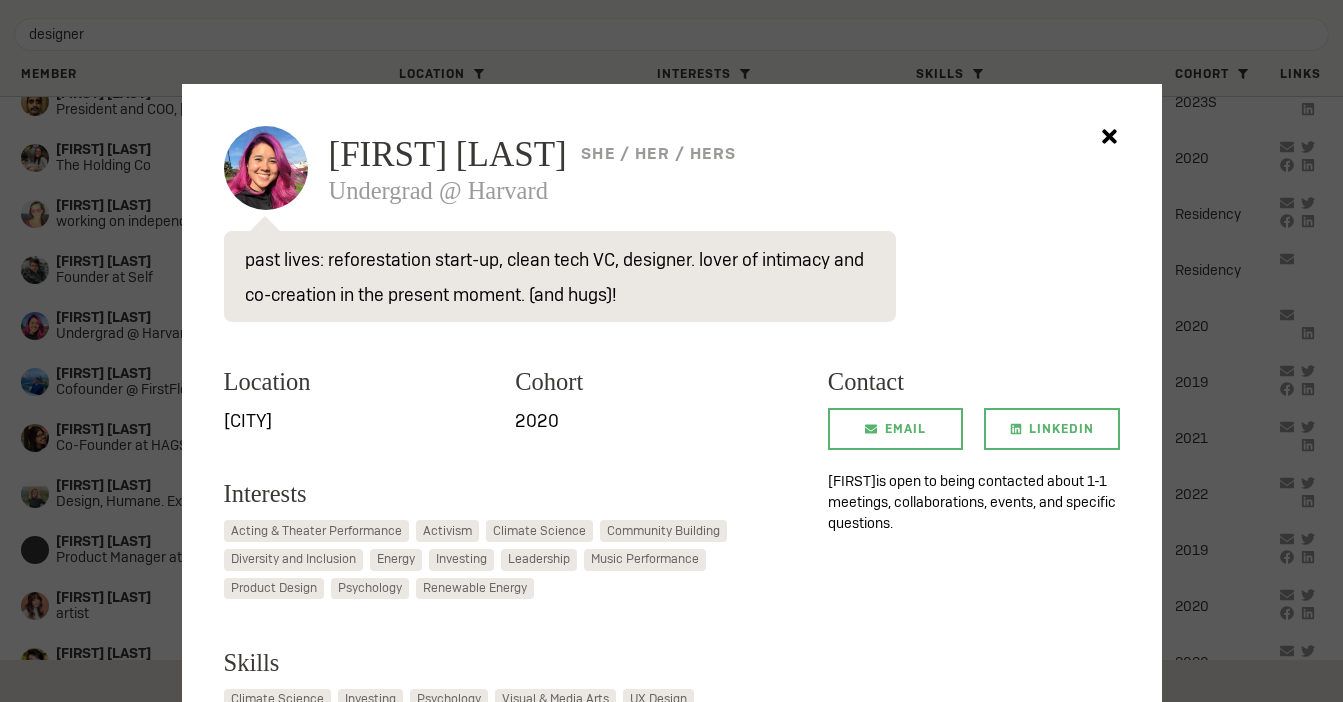 click at bounding box center [671, 351] 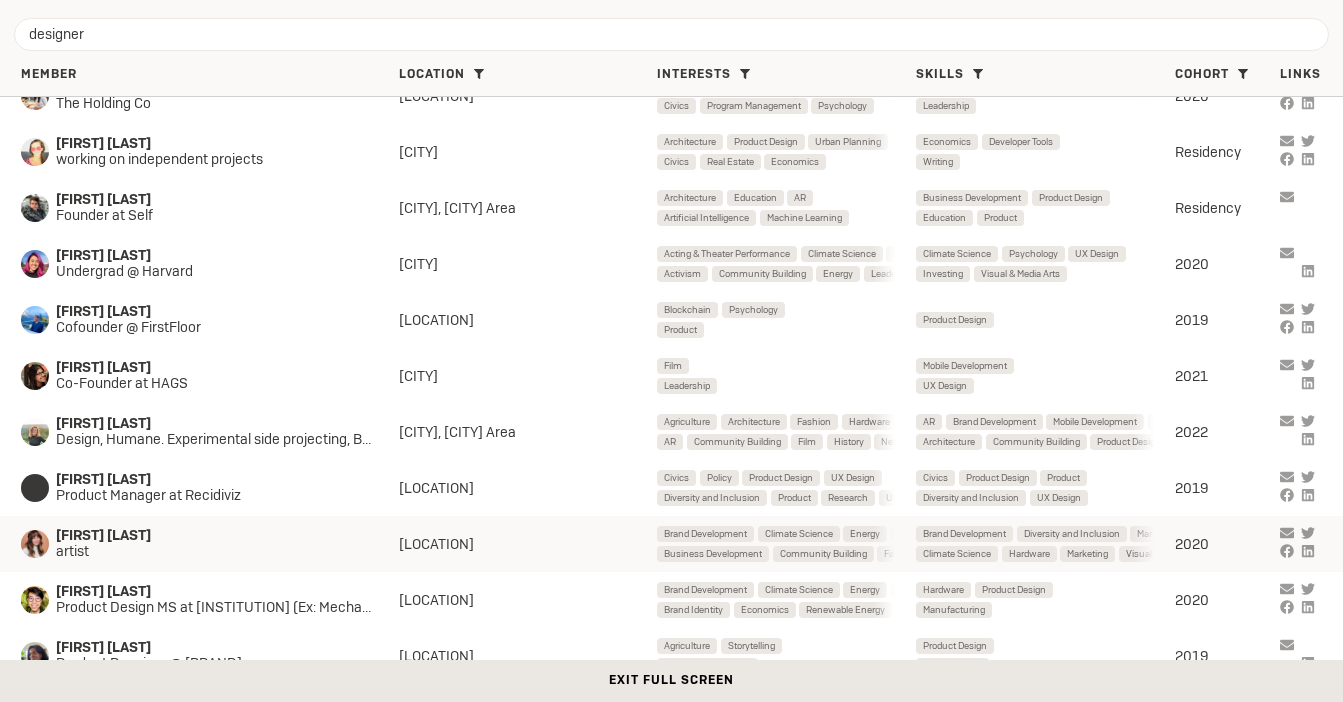 scroll, scrollTop: 928, scrollLeft: 0, axis: vertical 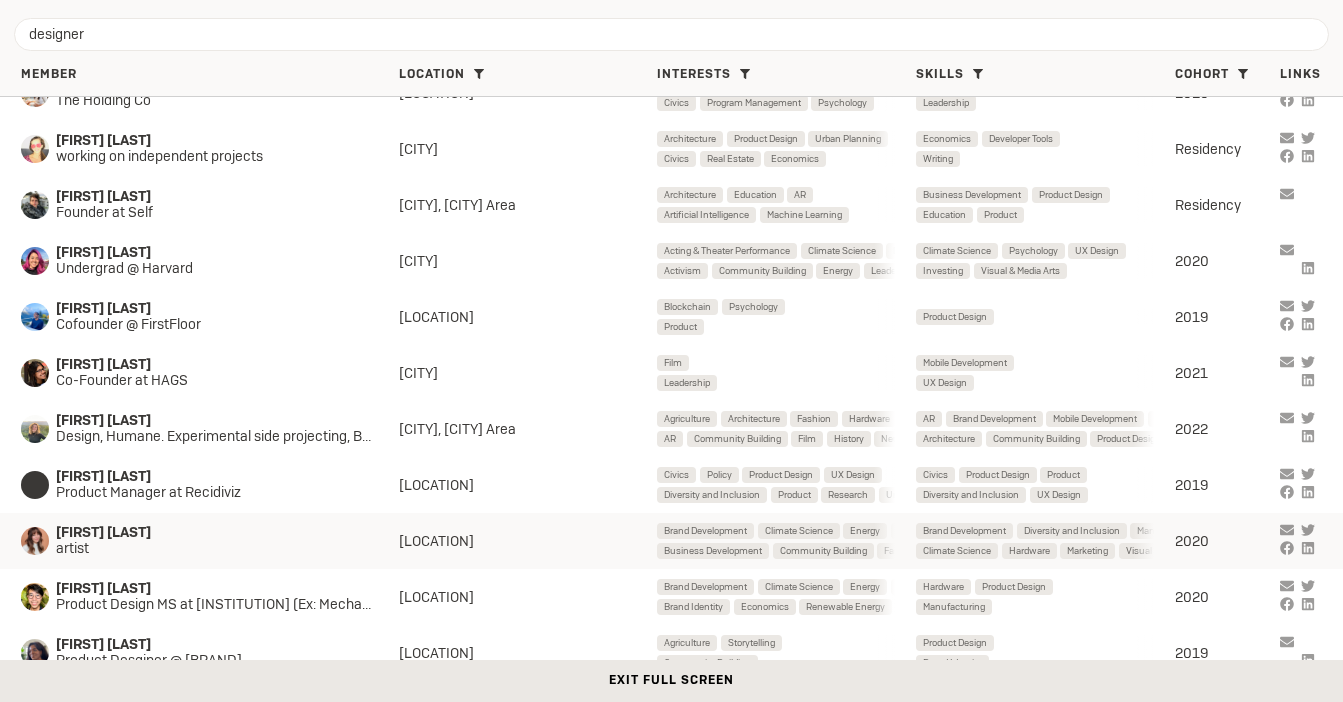click on "[FIRST] [LAST]" at bounding box center [210, 29] 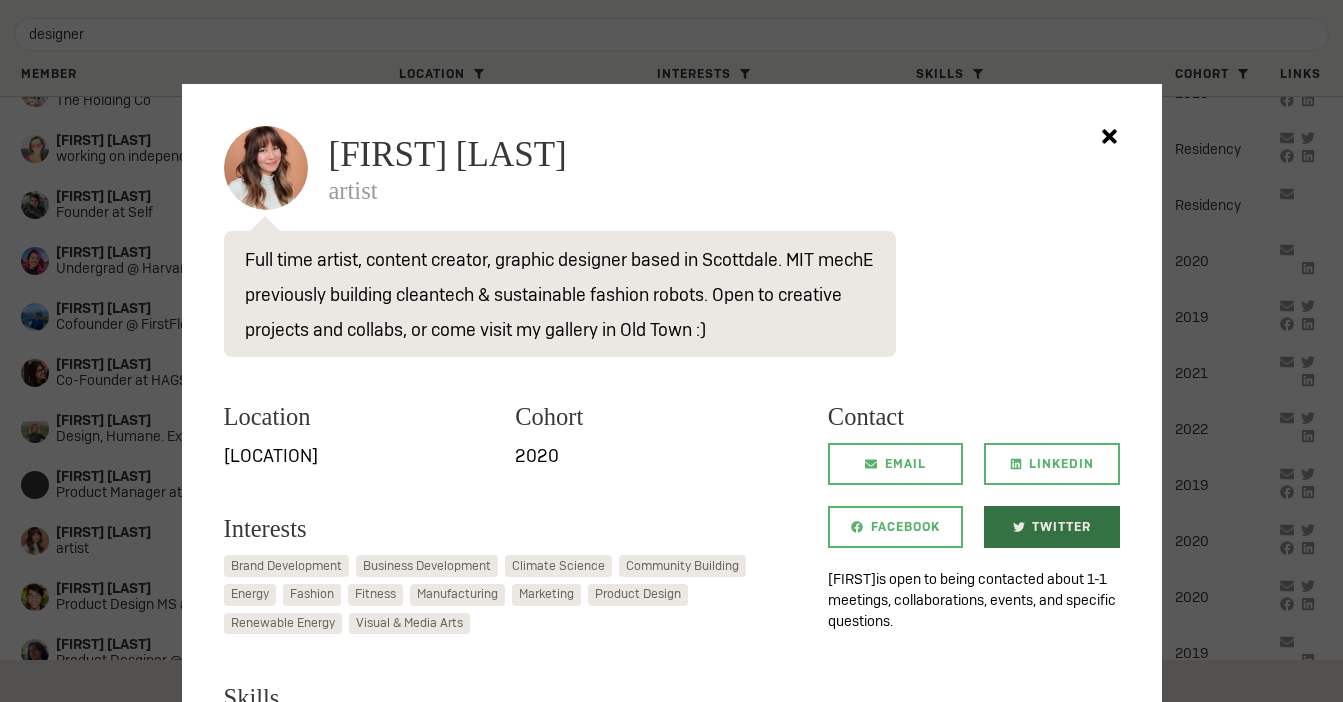 click on "Twitter" at bounding box center [1051, 527] 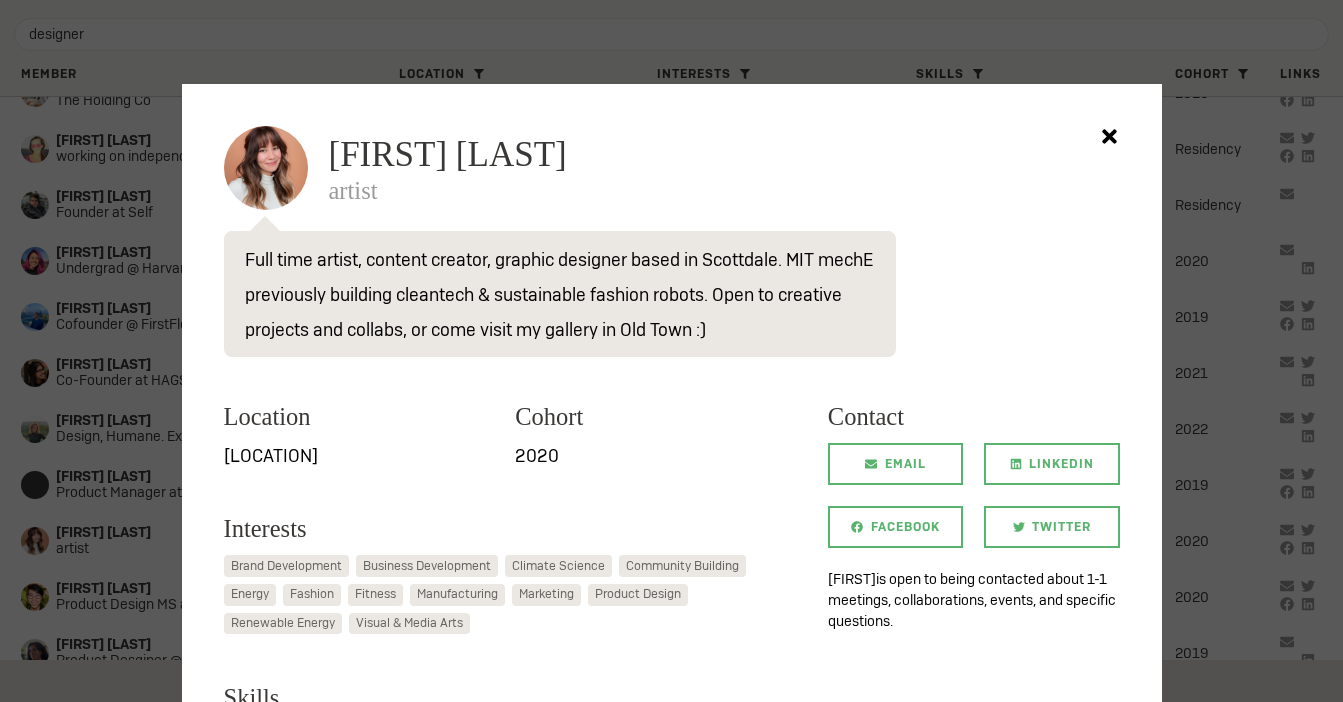 click at bounding box center [671, 351] 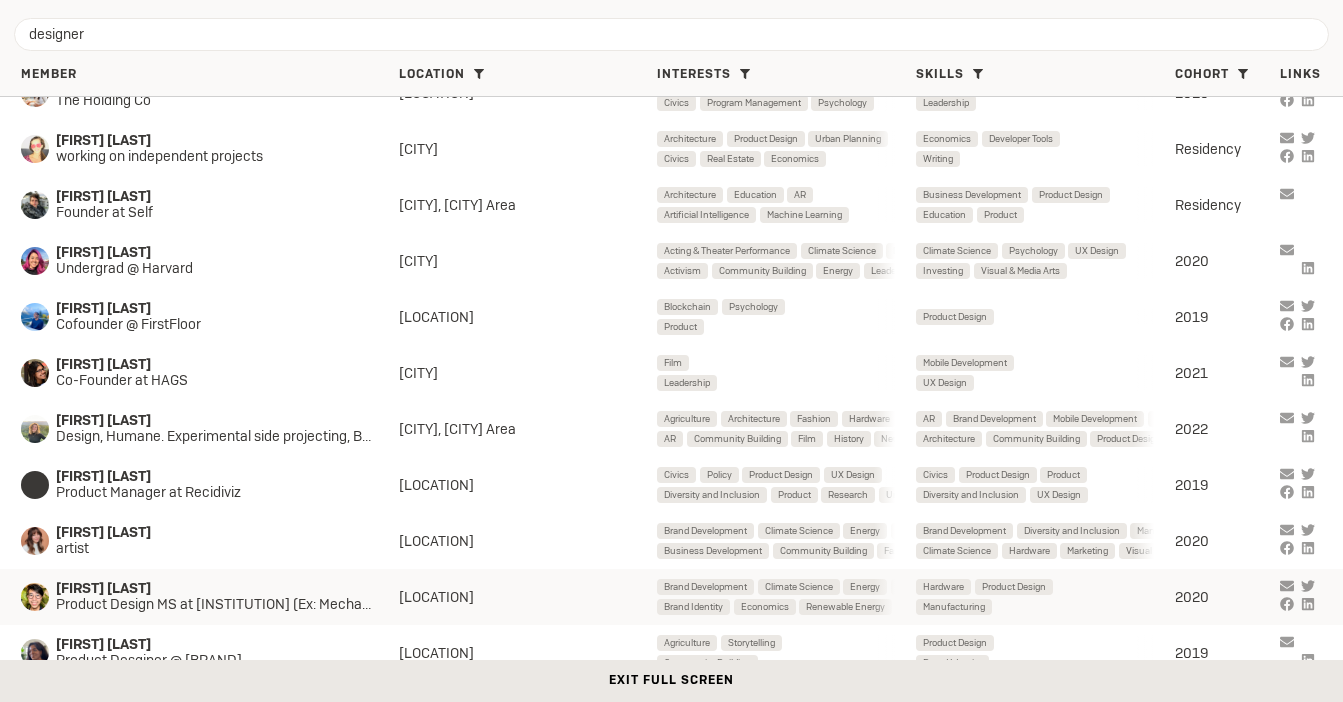 click on "[FIRST] [LAST]" at bounding box center (210, 29) 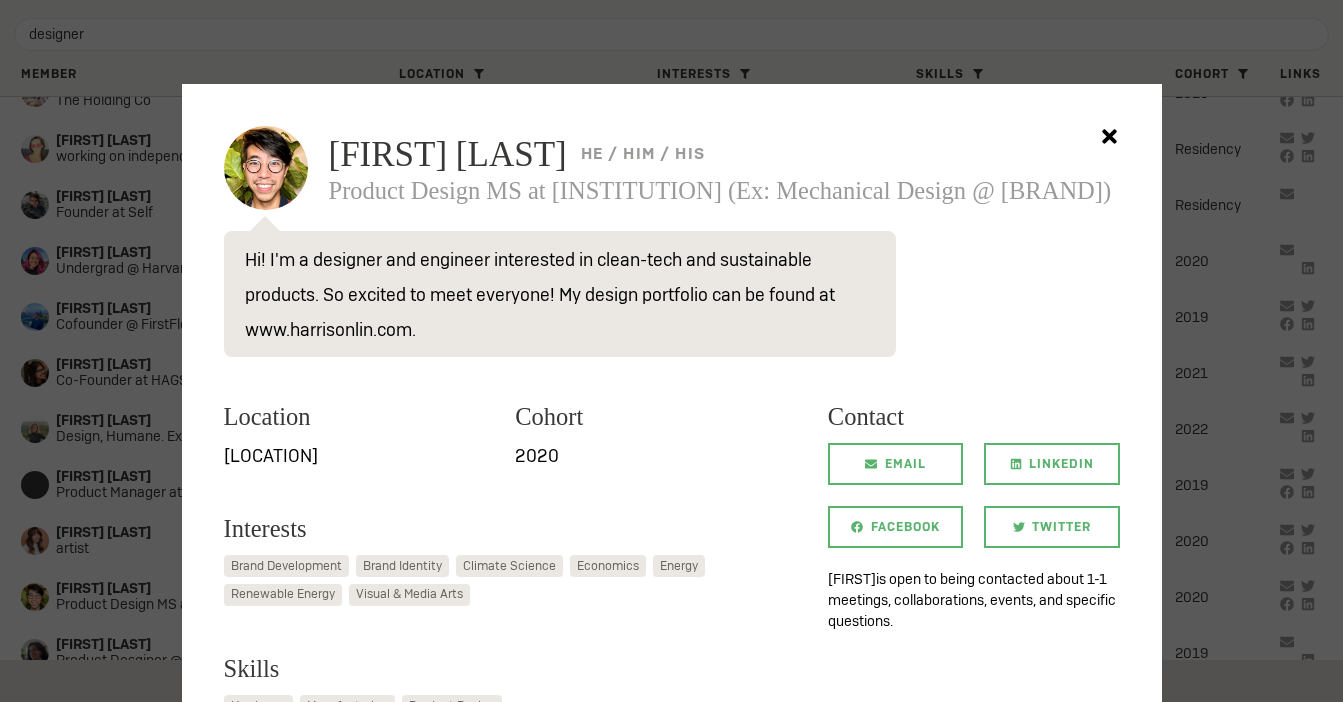 click at bounding box center [671, 351] 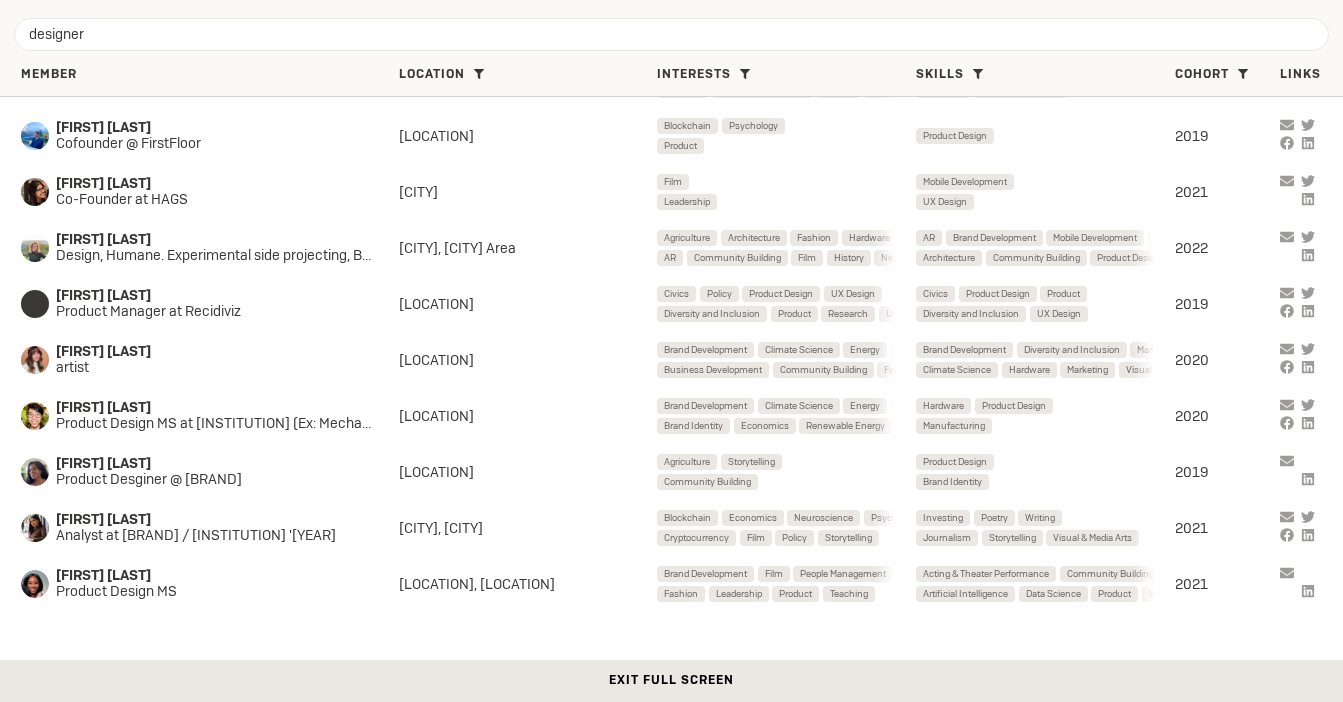 scroll, scrollTop: 0, scrollLeft: 0, axis: both 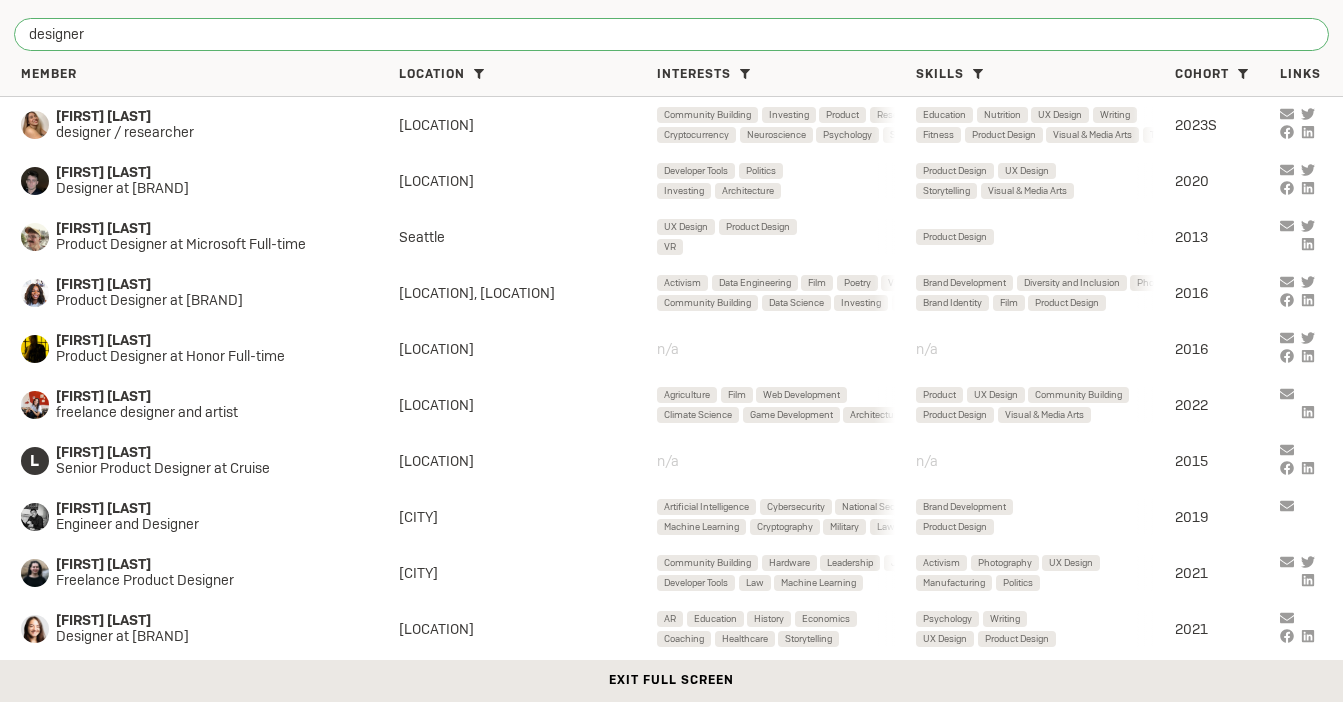click on "designer" at bounding box center (671, 35) 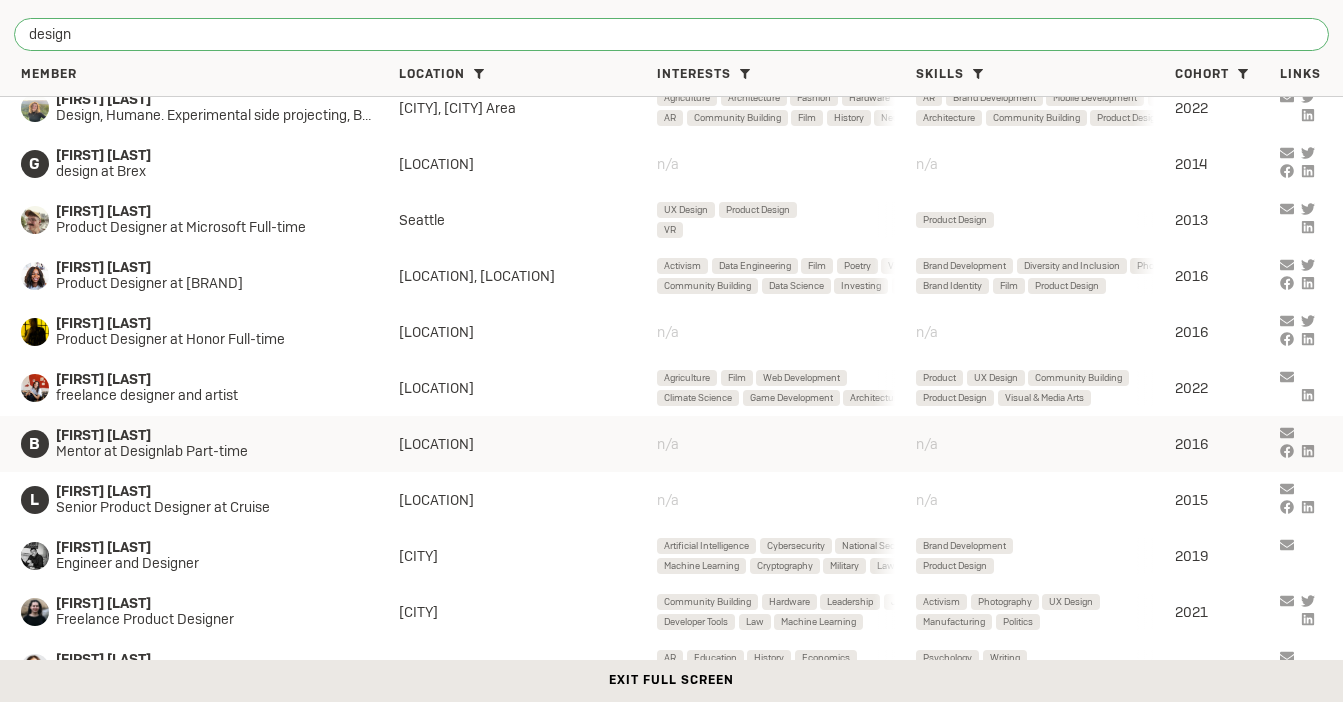 scroll, scrollTop: 188, scrollLeft: 0, axis: vertical 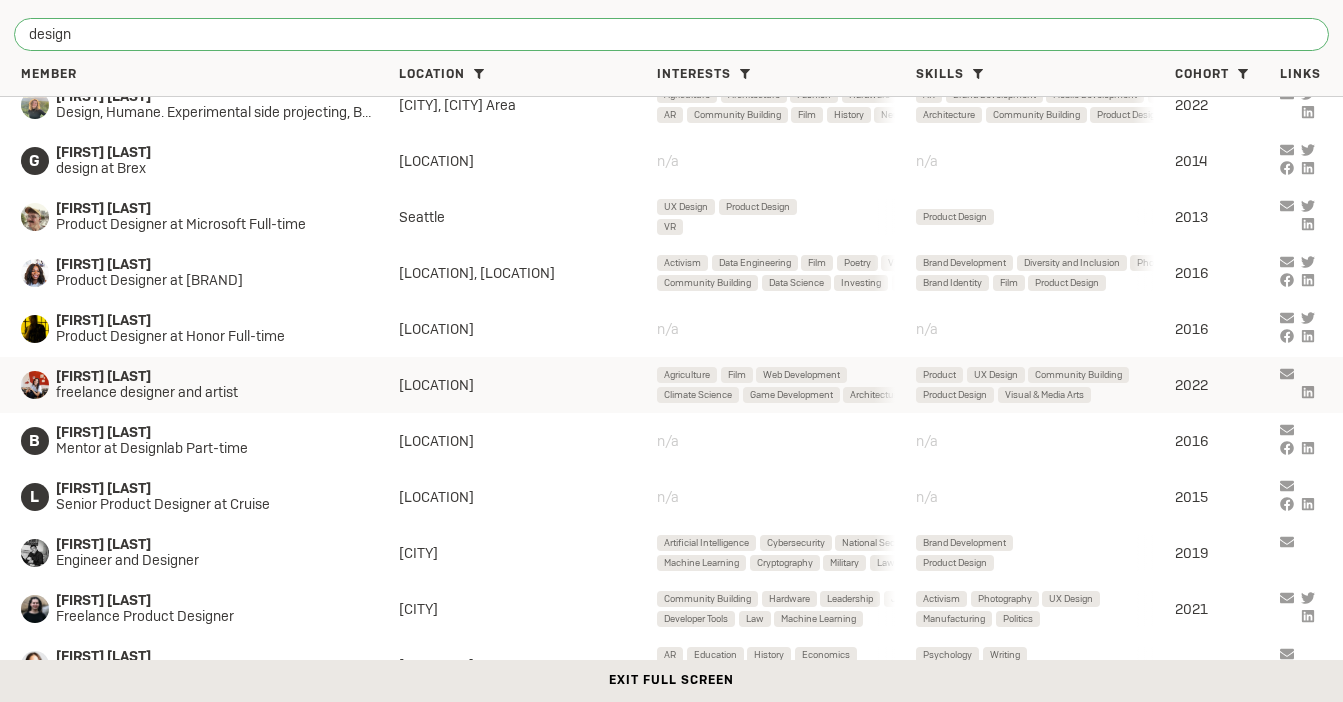 type on "design" 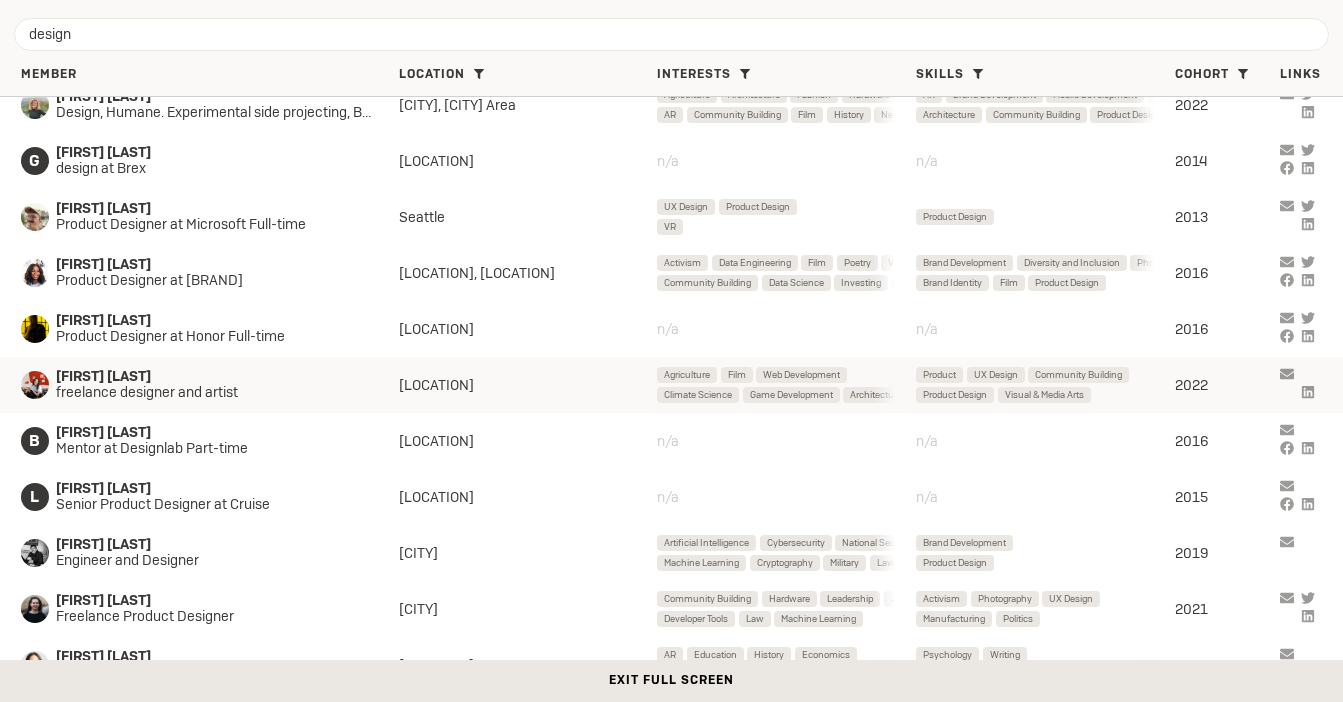 click on "[FIRST] [LAST]" at bounding box center (210, 41) 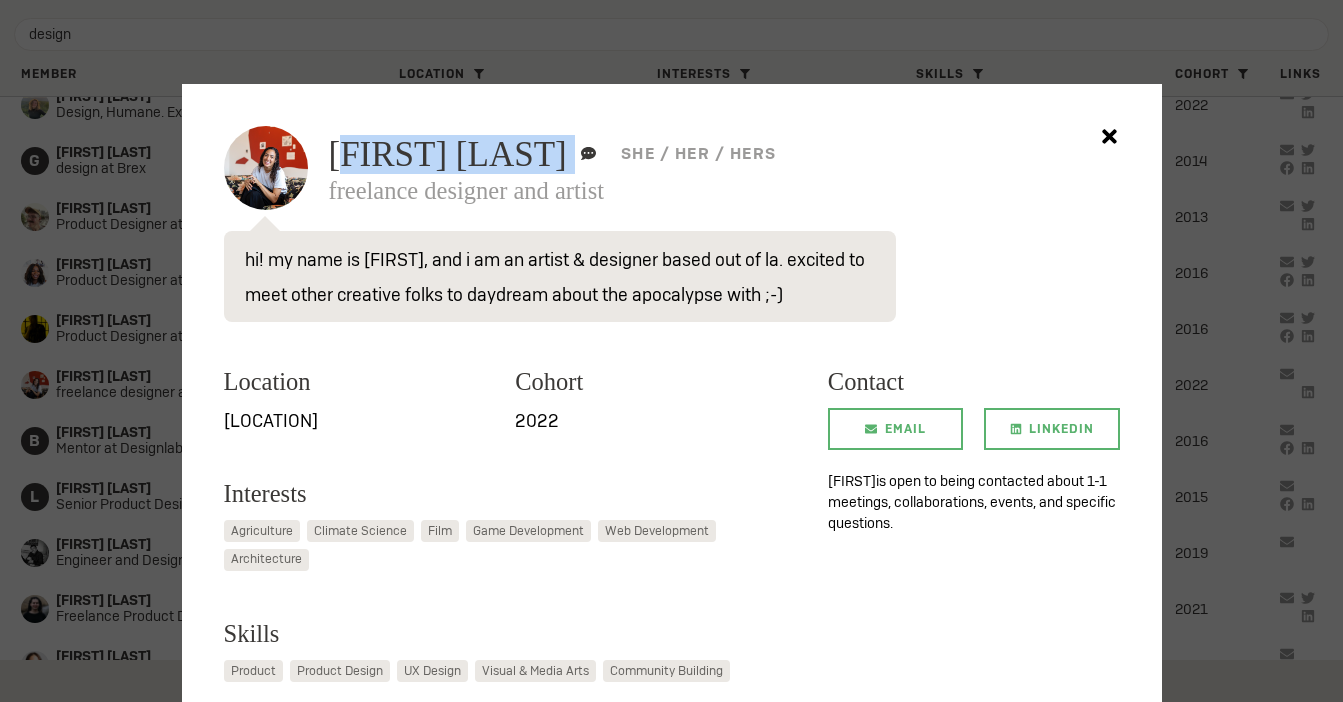 drag, startPoint x: 342, startPoint y: 154, endPoint x: 512, endPoint y: 155, distance: 170.00294 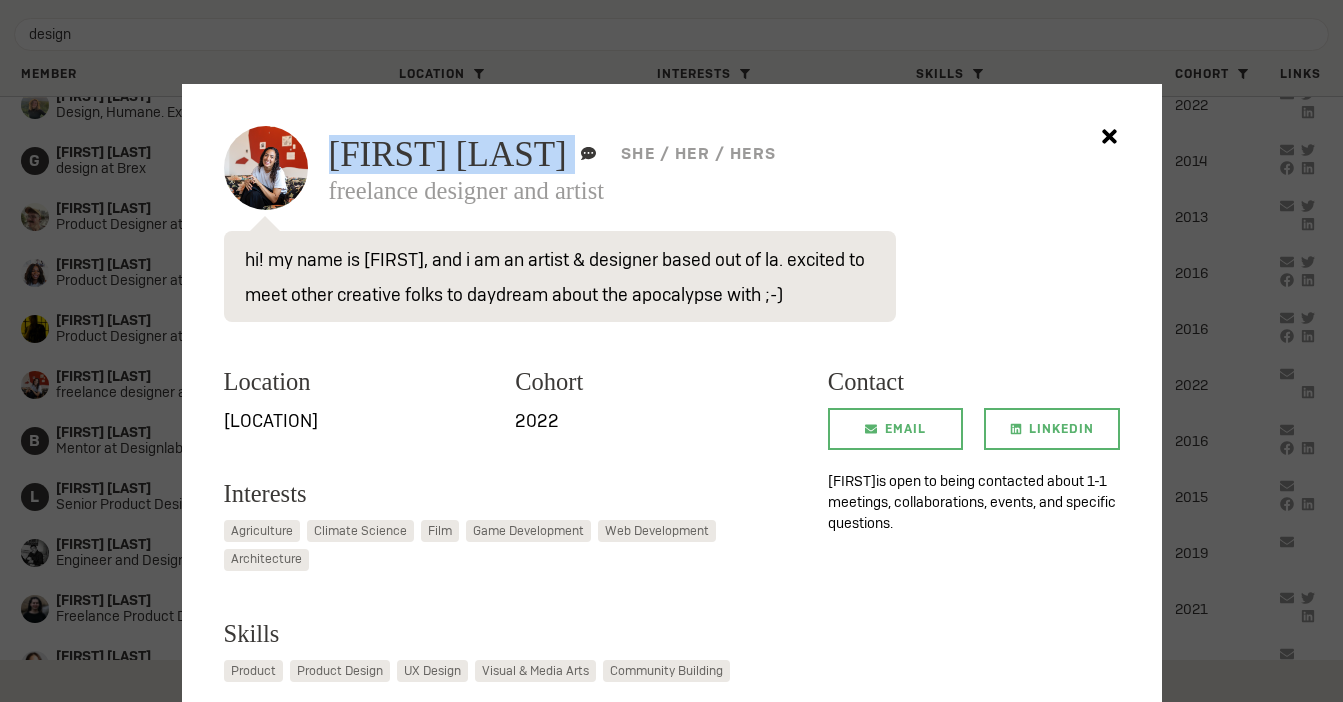 drag, startPoint x: 506, startPoint y: 155, endPoint x: 327, endPoint y: 154, distance: 179.00279 